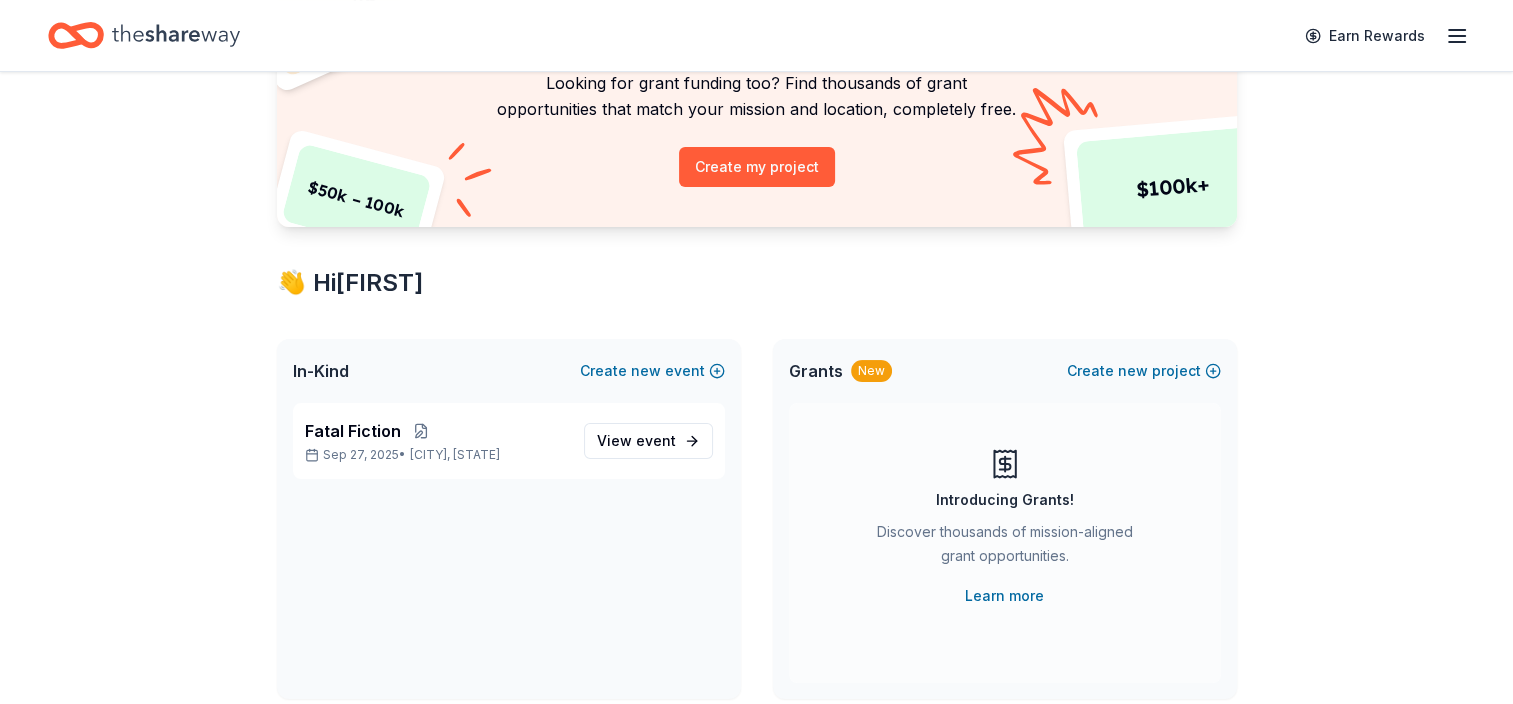 scroll, scrollTop: 200, scrollLeft: 0, axis: vertical 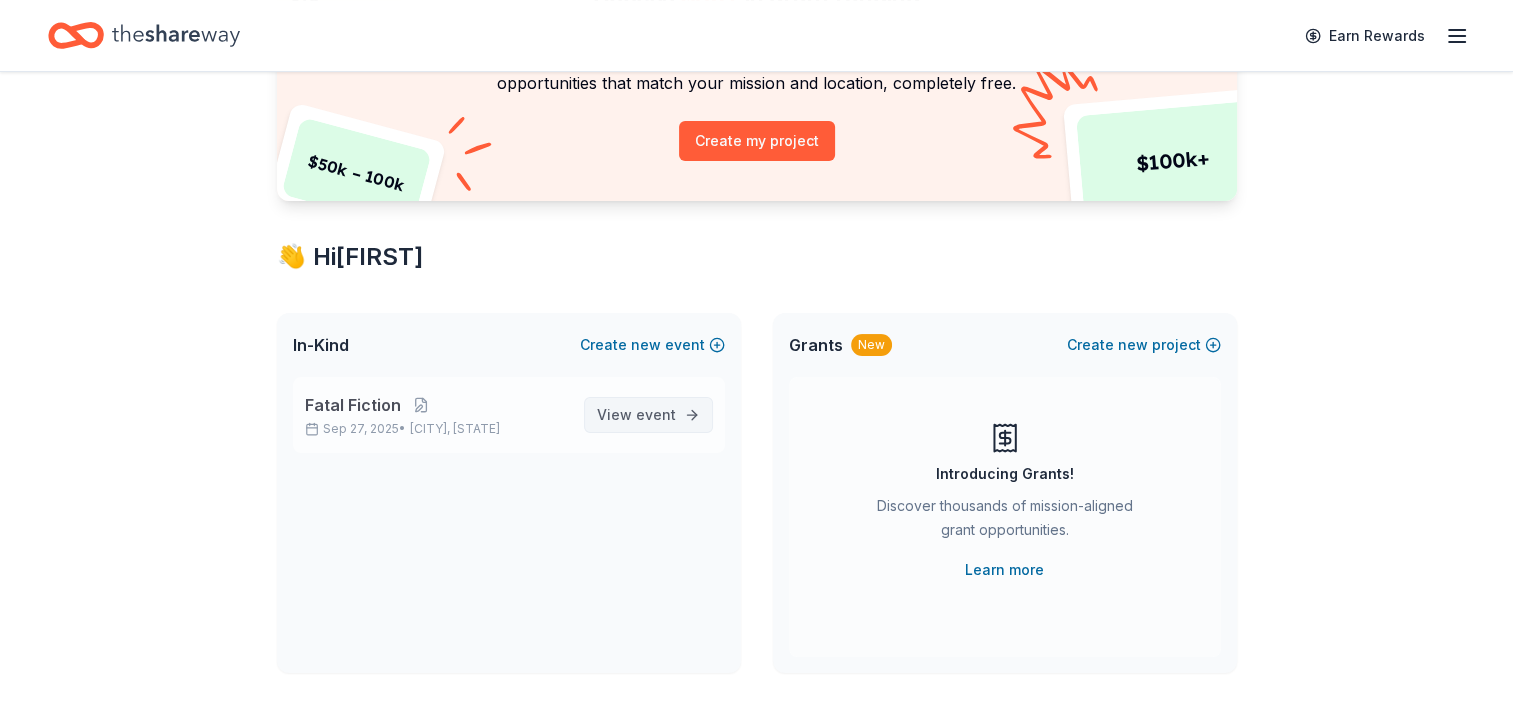 click on "event" at bounding box center (656, 414) 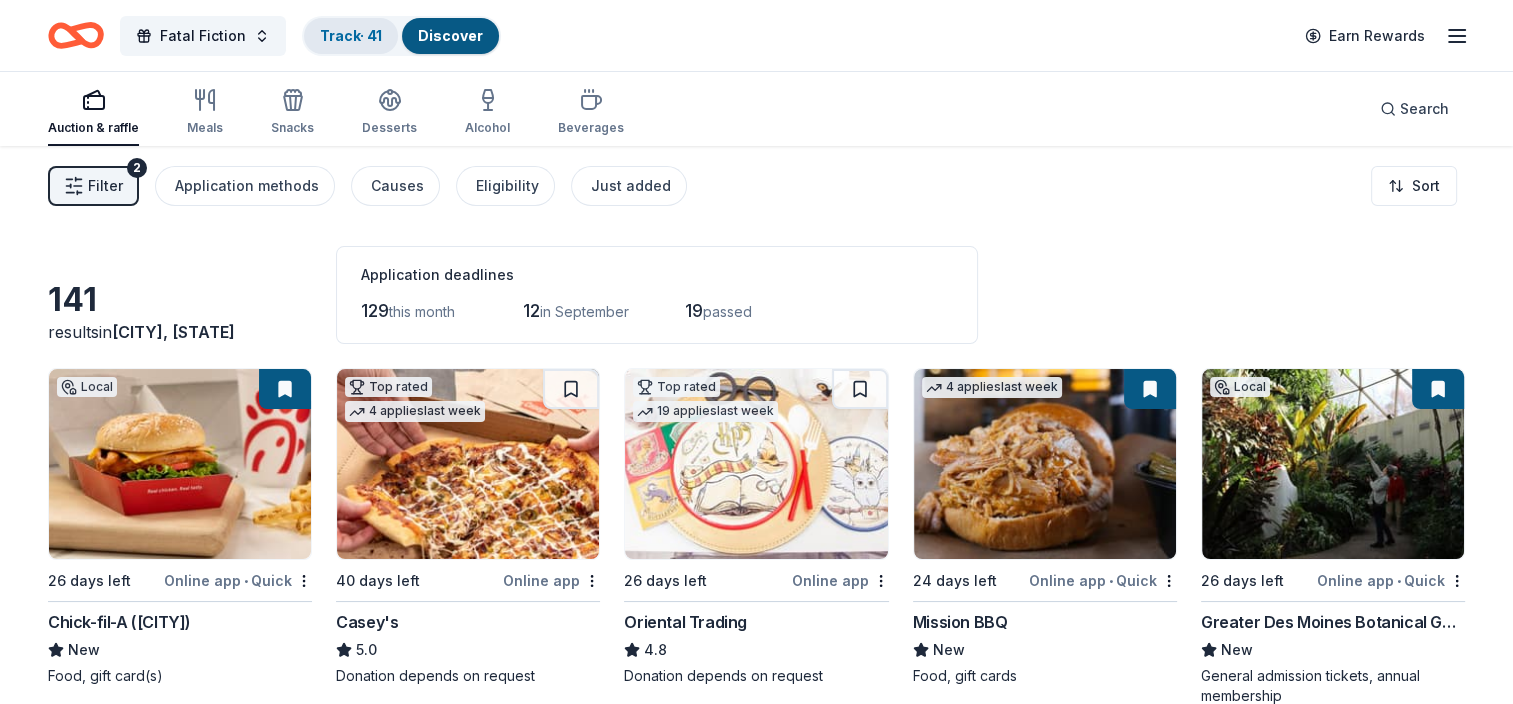 click on "Track  · 41" at bounding box center [351, 35] 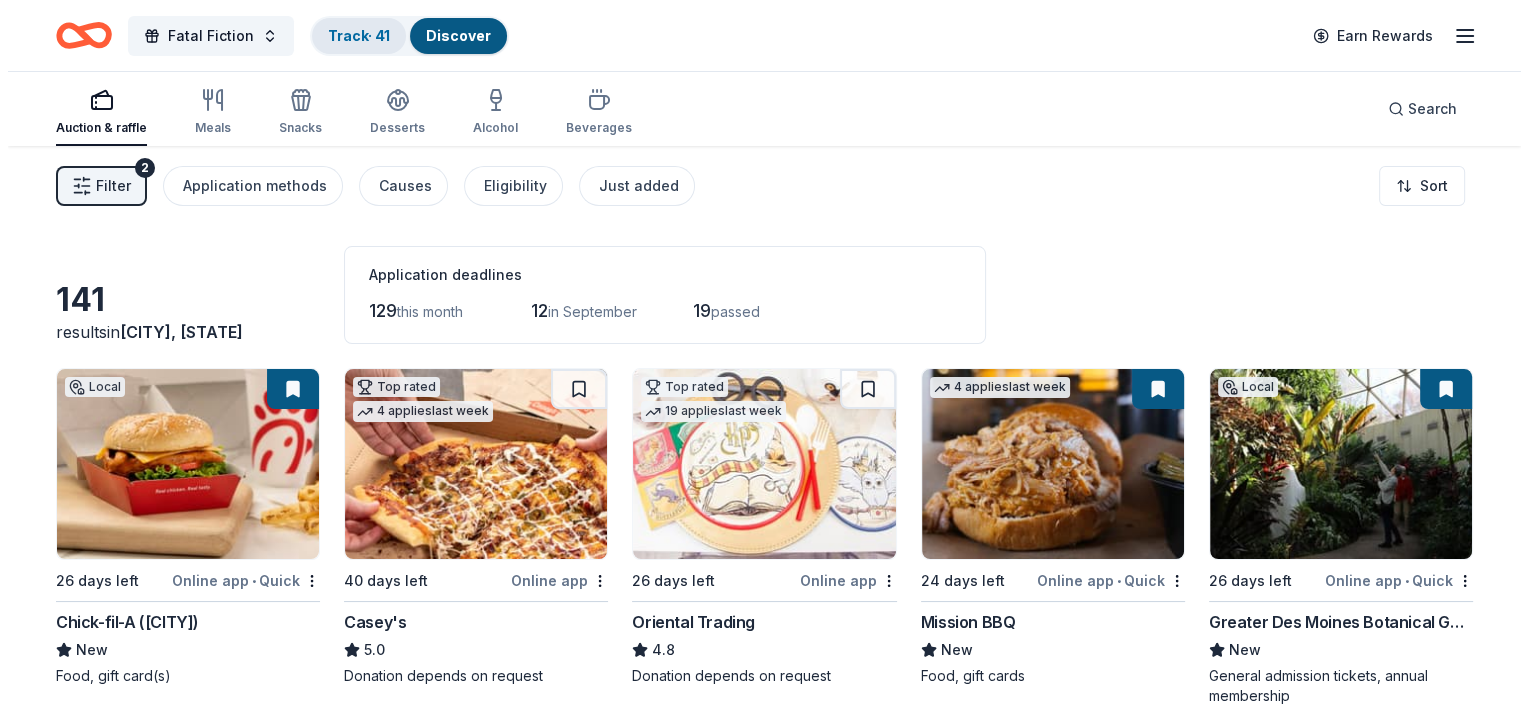 scroll, scrollTop: 0, scrollLeft: 0, axis: both 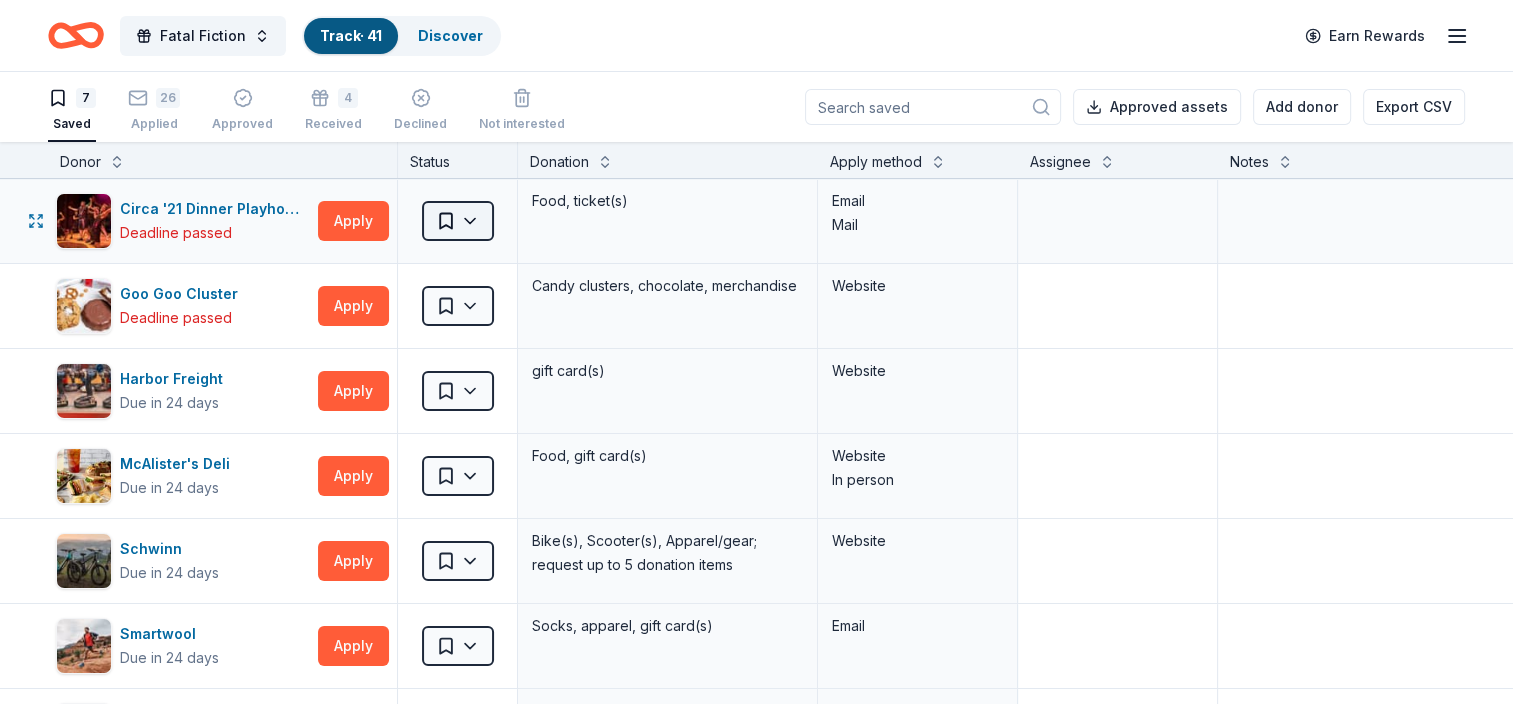 click on "Fatal Fiction Track  · 41 Discover Earn Rewards 7 Saved 26 Applied Approved 4 Received Declined Not interested  Approved assets Add donor Export CSV Donor Status Donation Apply method Assignee Notes Circa '21 Dinner Playhouse Deadline passed Apply Saved Food, ticket(s) Email Mail Goo Goo Cluster Deadline passed Apply Saved Candy clusters, chocolate, merchandise Website Harbor Freight Due in [DAYS] days Apply Saved  gift card(s) Website McAlister's Deli Due in [DAYS] days Apply Saved Food, gift card(s) Website In person Schwinn Due in [DAYS] days Apply Saved Bike(s), Scooter(s), Apparel/gear; request up to 5 donation items Website Smartwool Due in [DAYS] days Apply Saved Socks, apparel, gift card(s) Email UnReal Candy Due in [DAYS] days Apply Saved Individually wrapped or pouches of candy/chocolate product(s) Website   Discover more donors Saved" at bounding box center [756, 352] 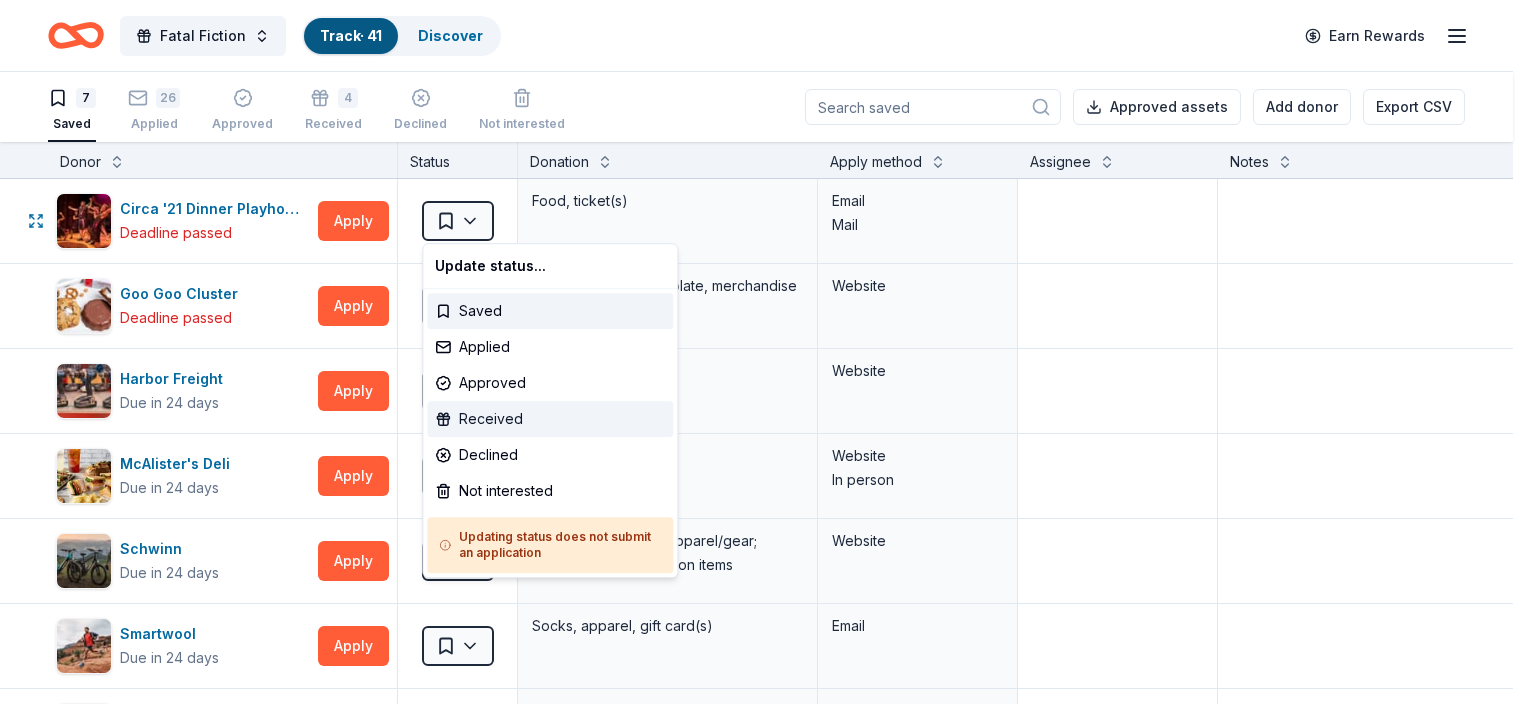 click on "Received" at bounding box center (550, 419) 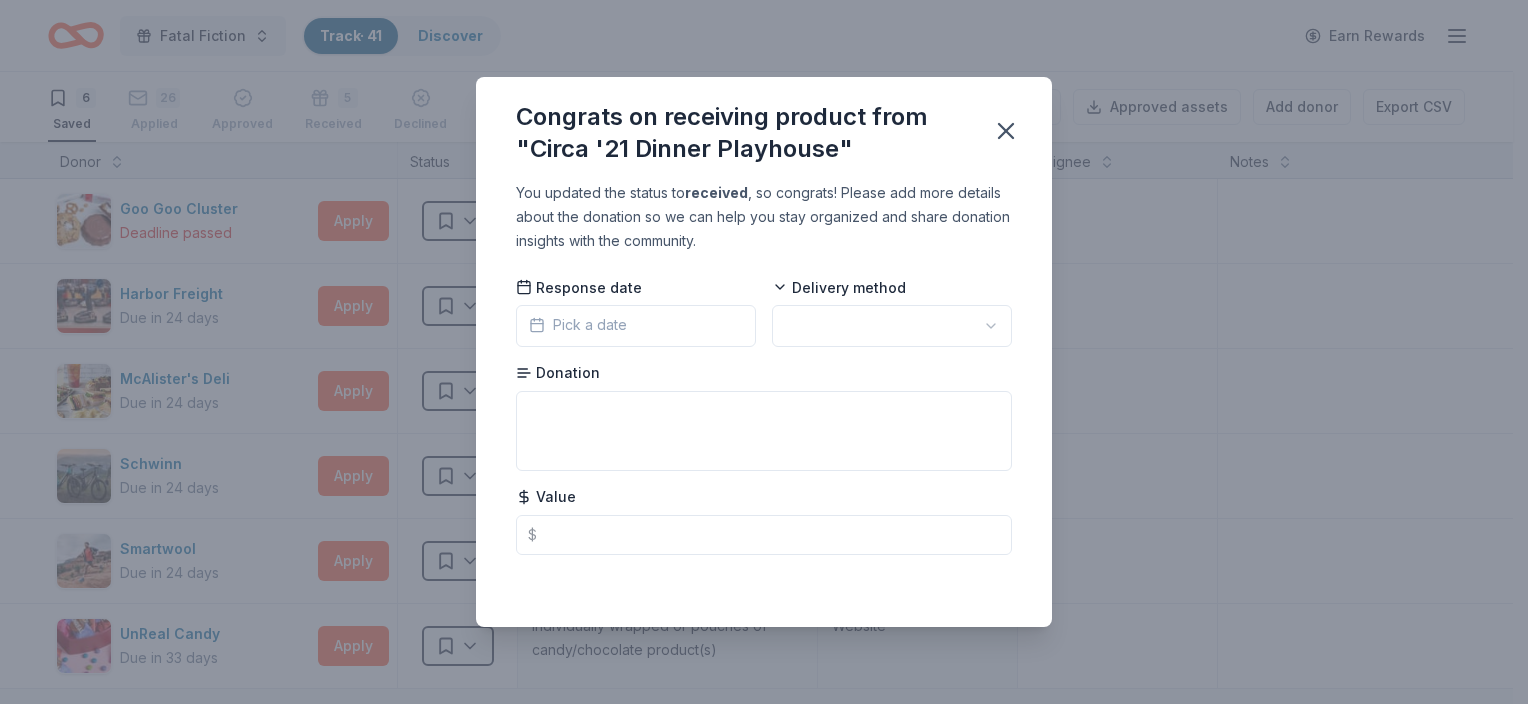 click on "Pick a date" at bounding box center (636, 326) 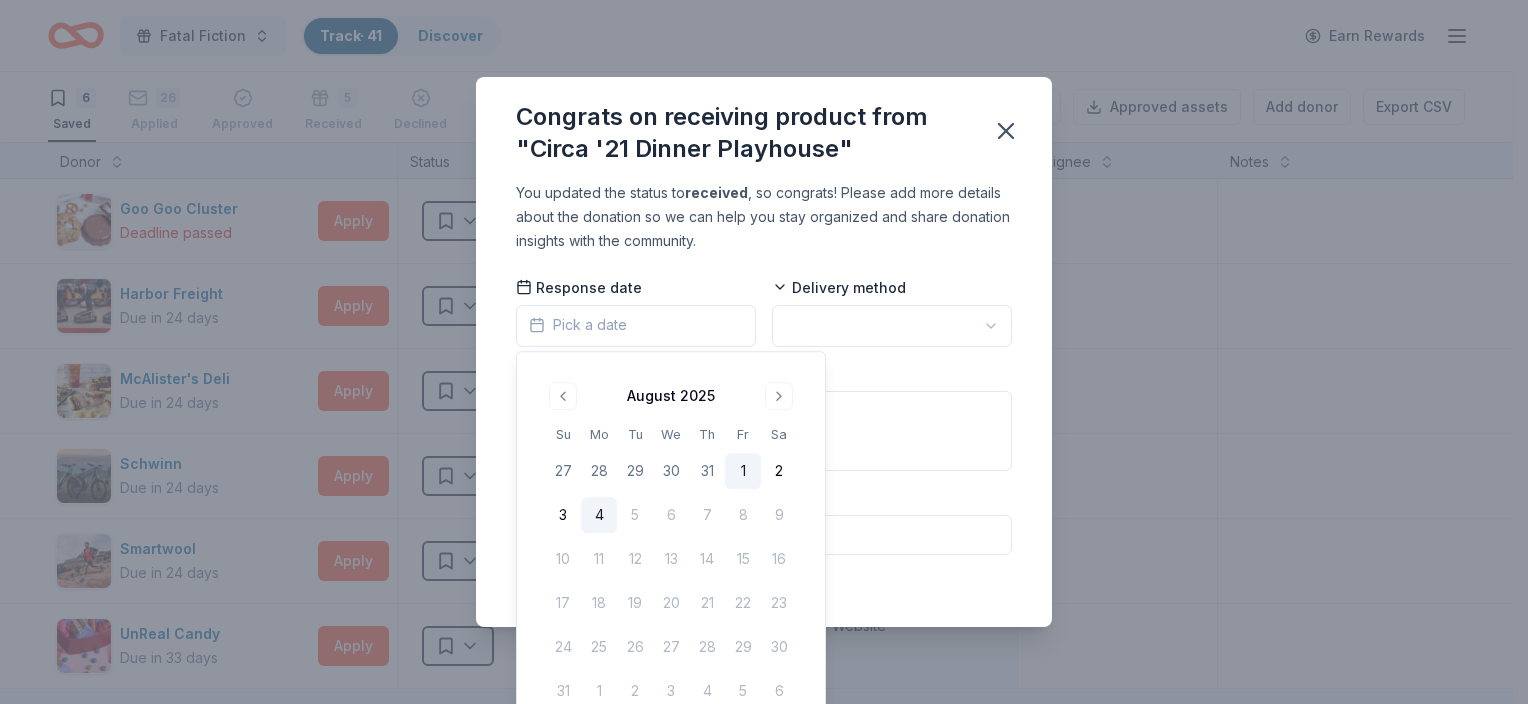 click on "1" at bounding box center [743, 471] 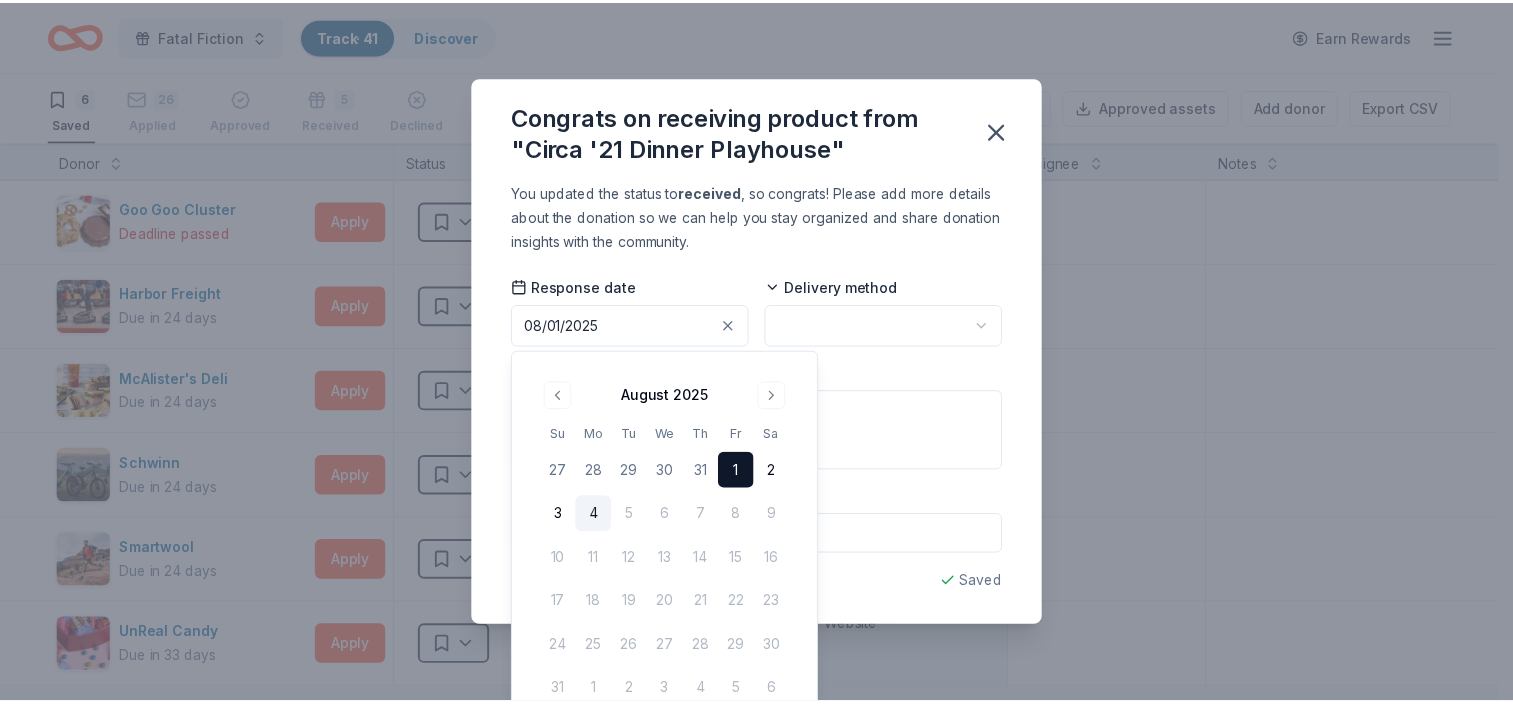 scroll, scrollTop: 0, scrollLeft: 0, axis: both 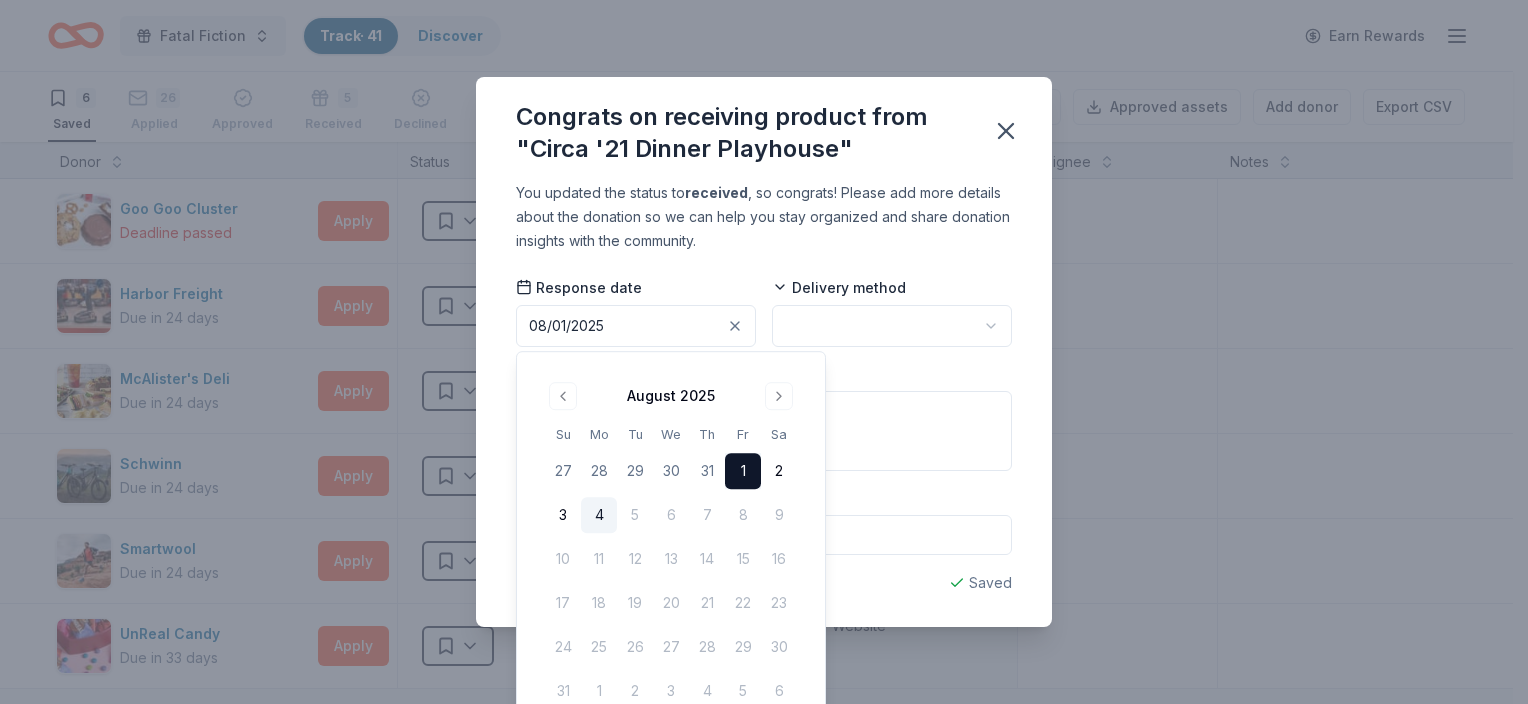 click on "Fatal Fiction Track  · 41 Discover Earn Rewards 6 Saved 26 Applied Approved 5 Received Declined Not interested  Approved assets Add donor Export CSV Donor Status Donation Apply method Assignee Notes Goo Goo Cluster Deadline passed Apply Saved Candy clusters, chocolate, merchandise Website Harbor Freight Due in [DAYS] days Apply Saved  gift card(s) Website McAlister's Deli Due in [DAYS] days Apply Saved Food, gift card(s) Website In person Schwinn Due in [DAYS] days Apply Saved Bike(s), Scooter(s), Apparel/gear; request up to 5 donation items Website Smartwool Due in [DAYS] days Apply Saved Socks, apparel, gift card(s) Email UnReal Candy Due in [DAYS] days Apply Saved Individually wrapped or pouches of candy/chocolate product(s) Website   Discover more donors Saved Congrats on receiving product from "Circa '21 Dinner Playhouse" You updated the status to  received , so congrats! Please add more details about the donation so we can help you stay organized and share donation insights with the community. Response date [DATE] $ 1" at bounding box center [764, 352] 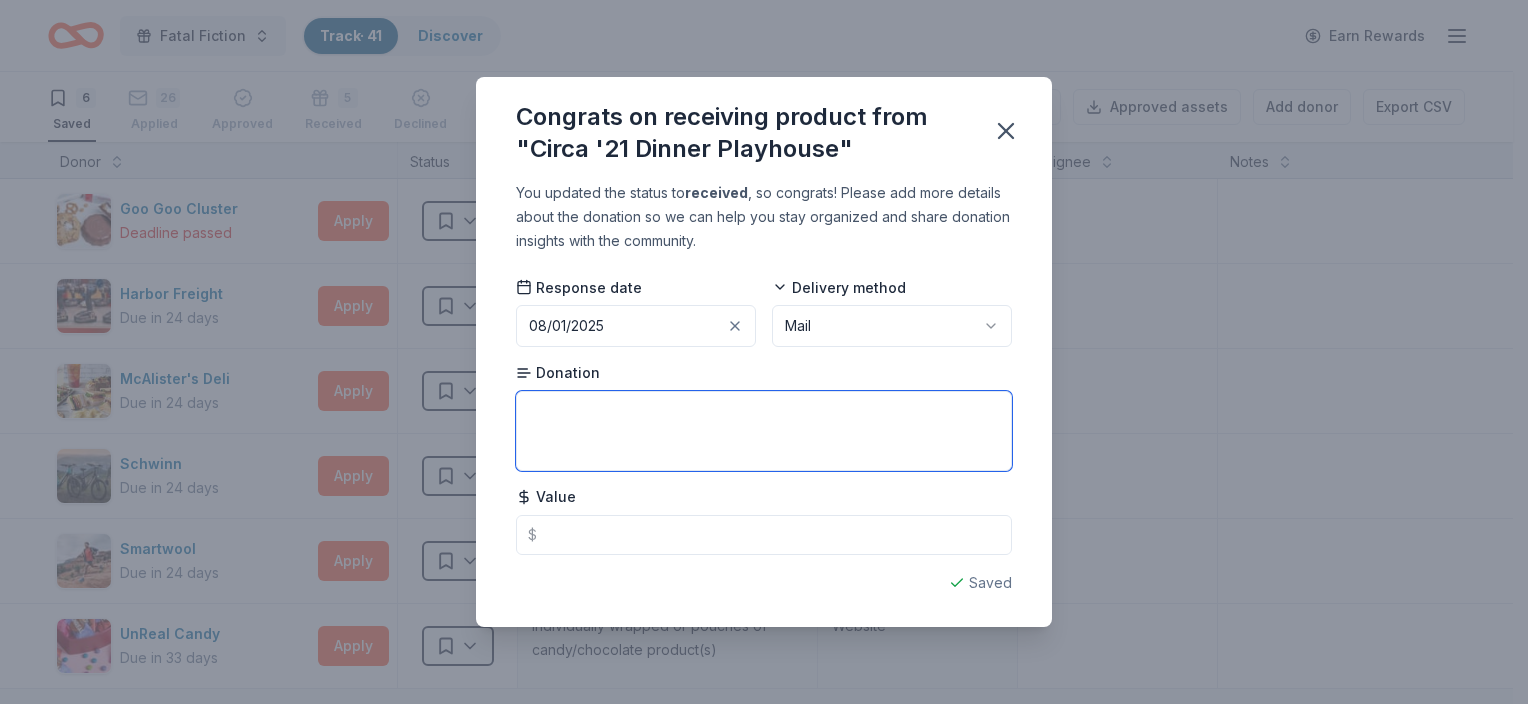 click at bounding box center [764, 431] 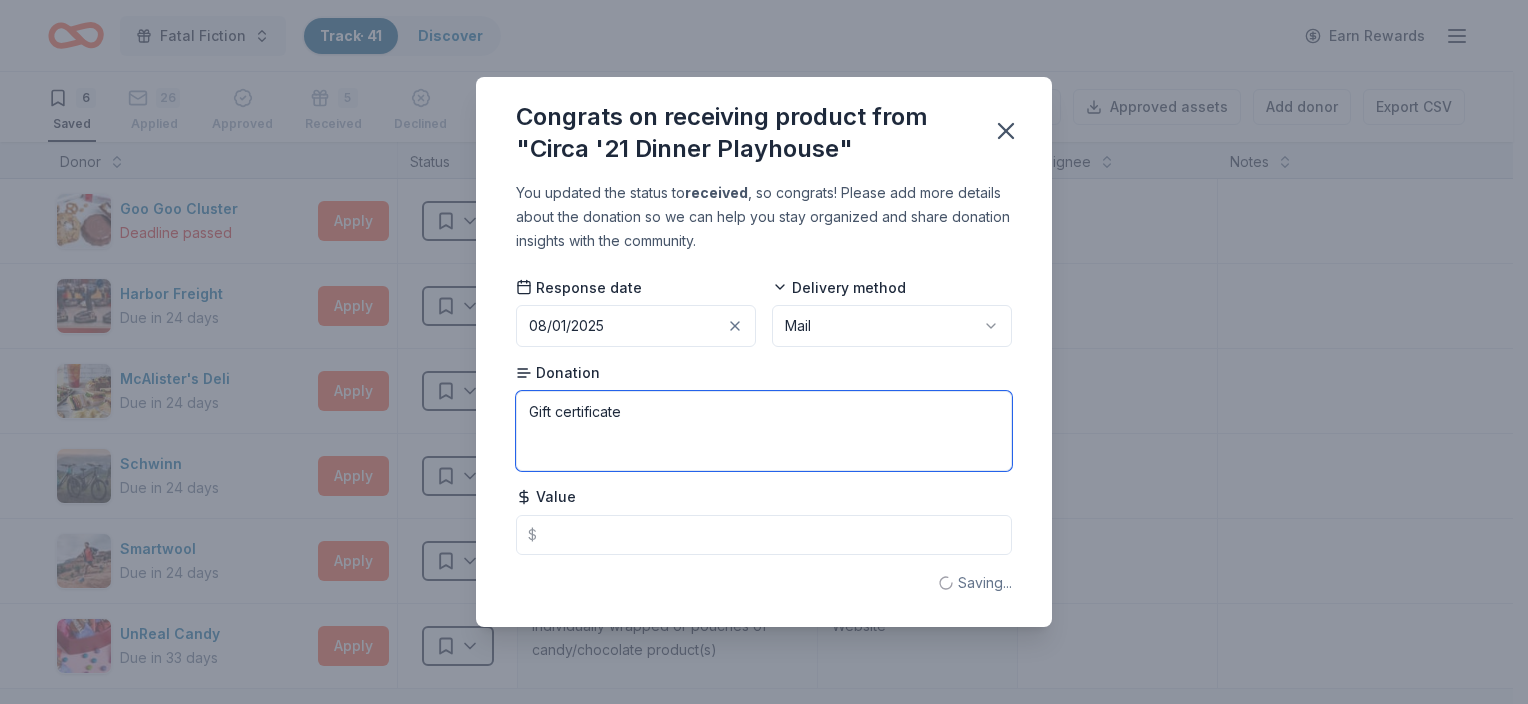 type on "Gift certificate" 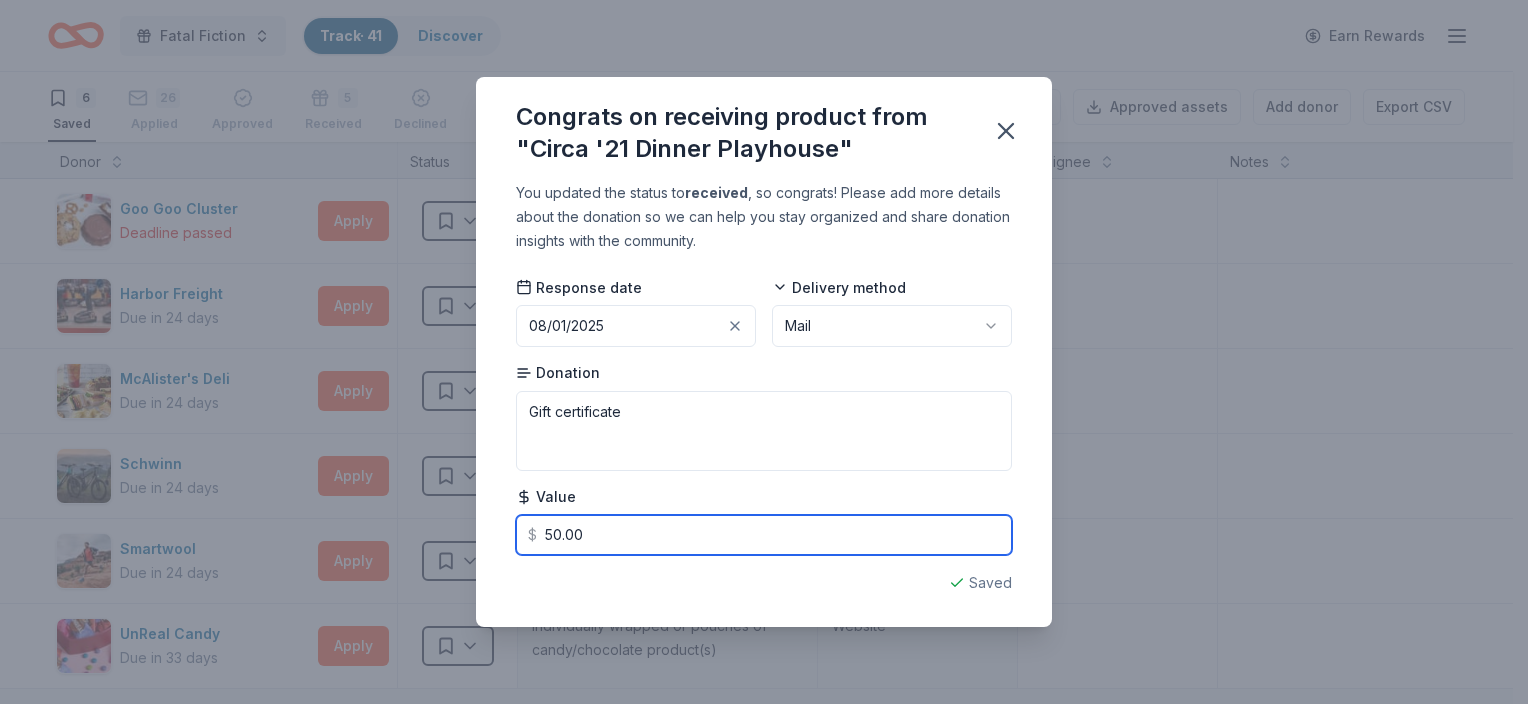 type on "50.00" 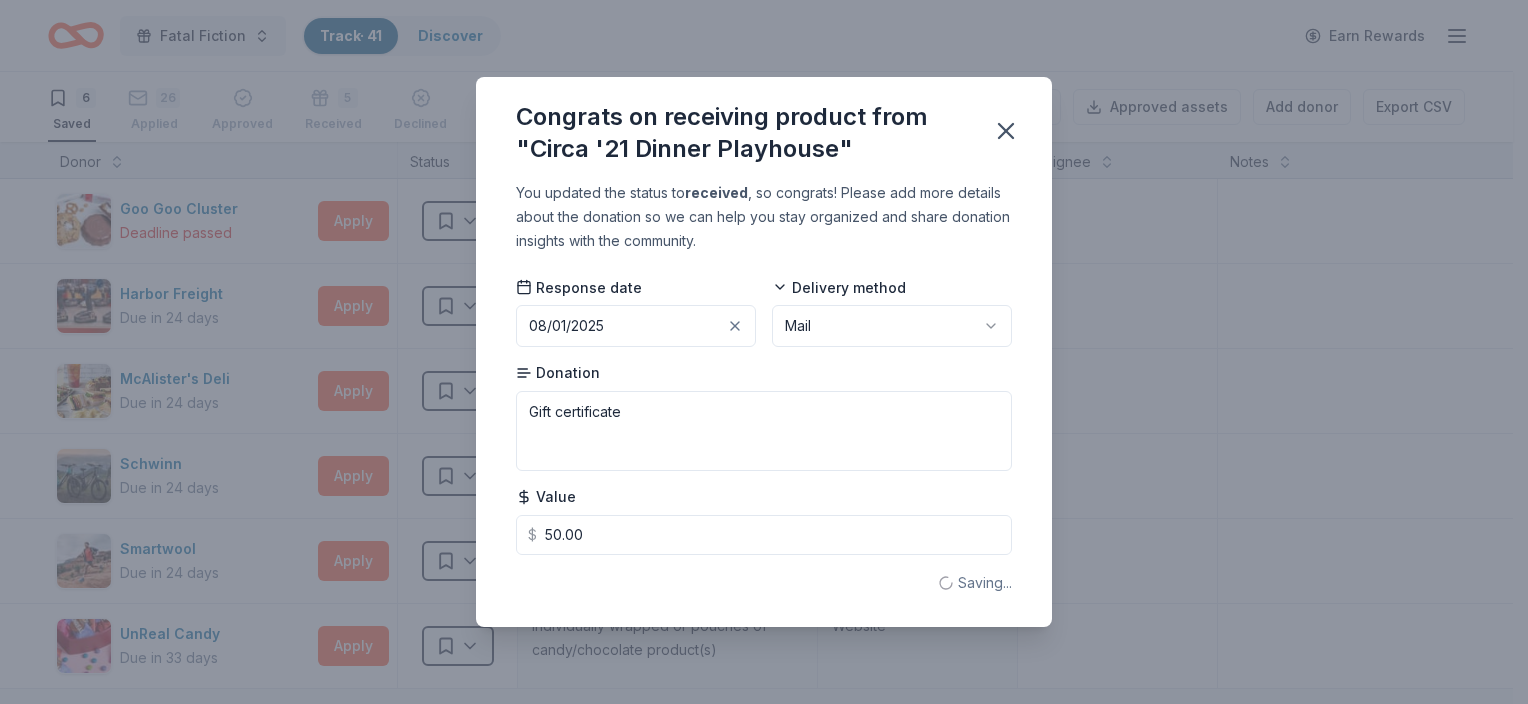 type 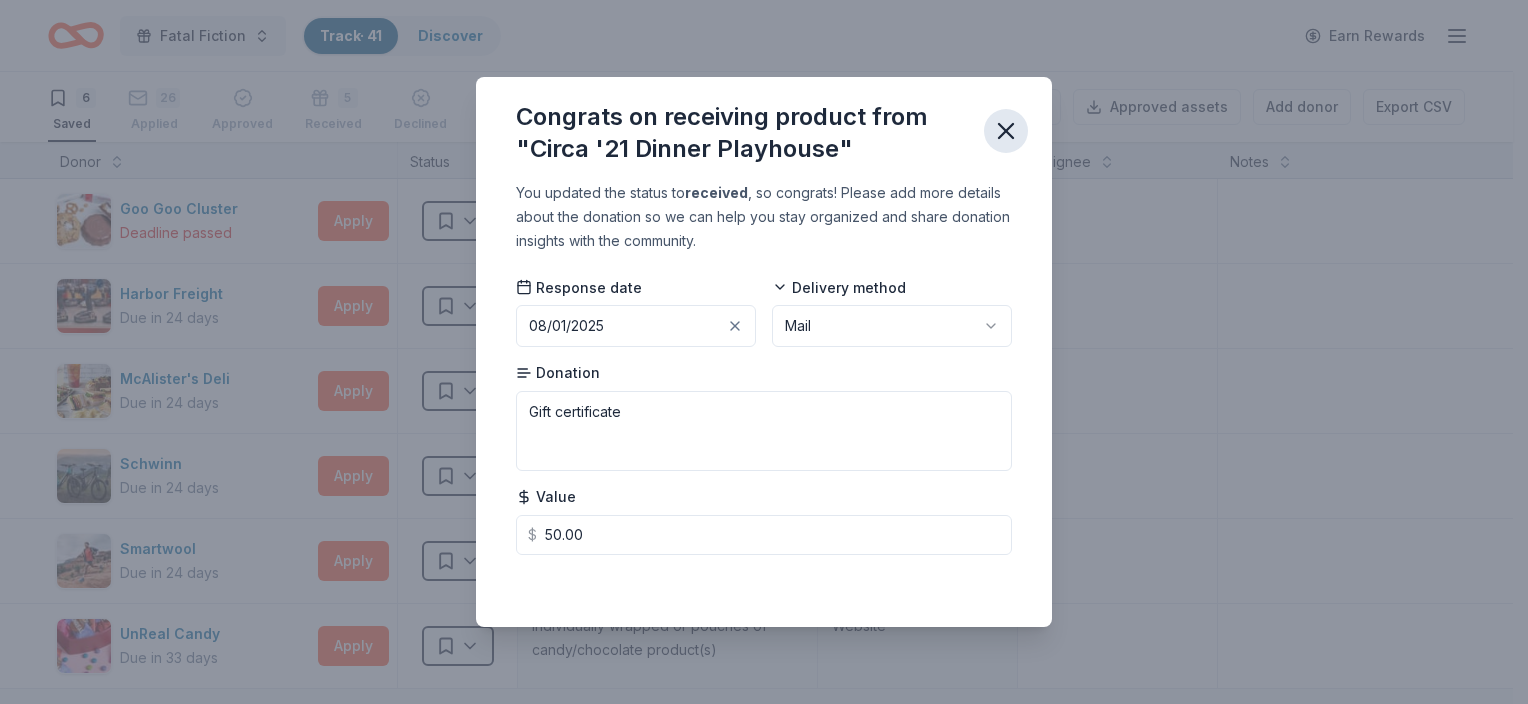 click 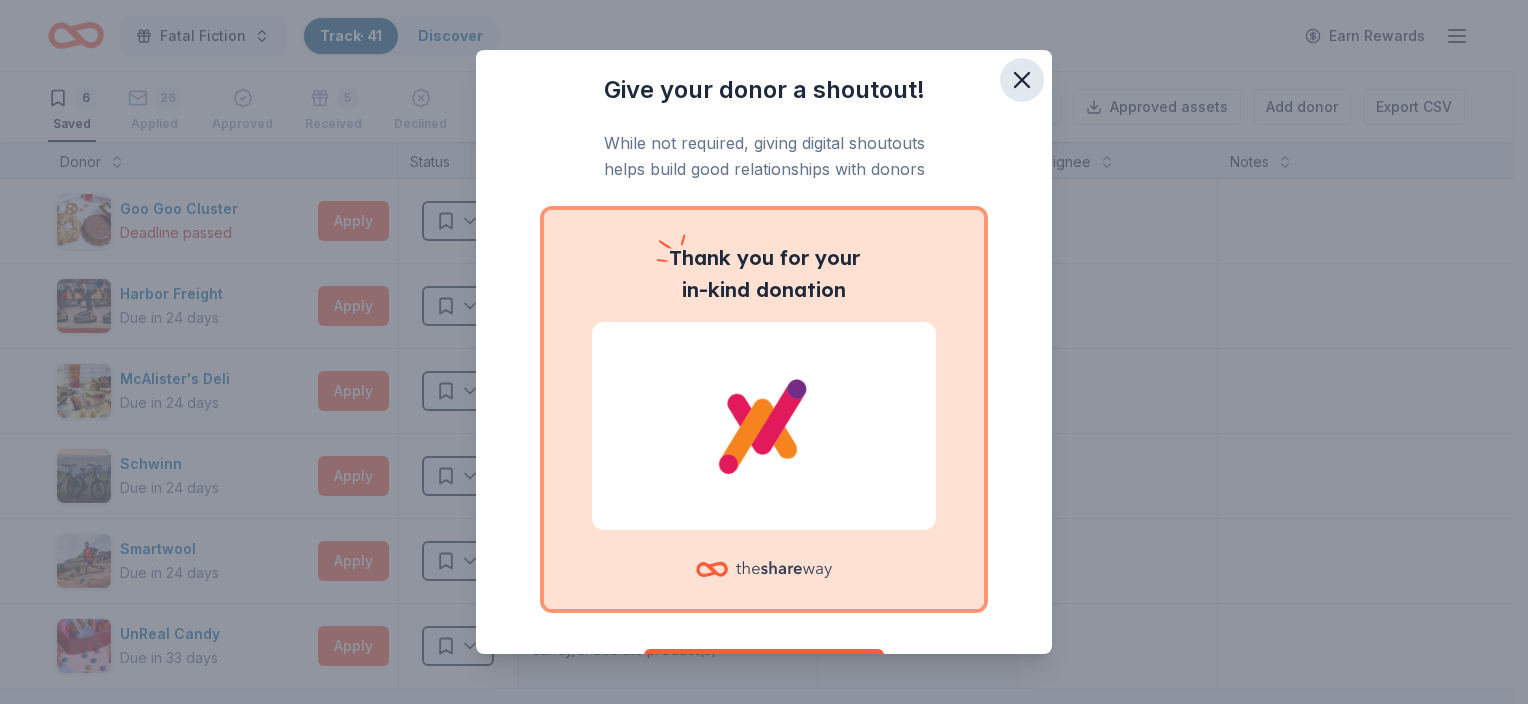 click 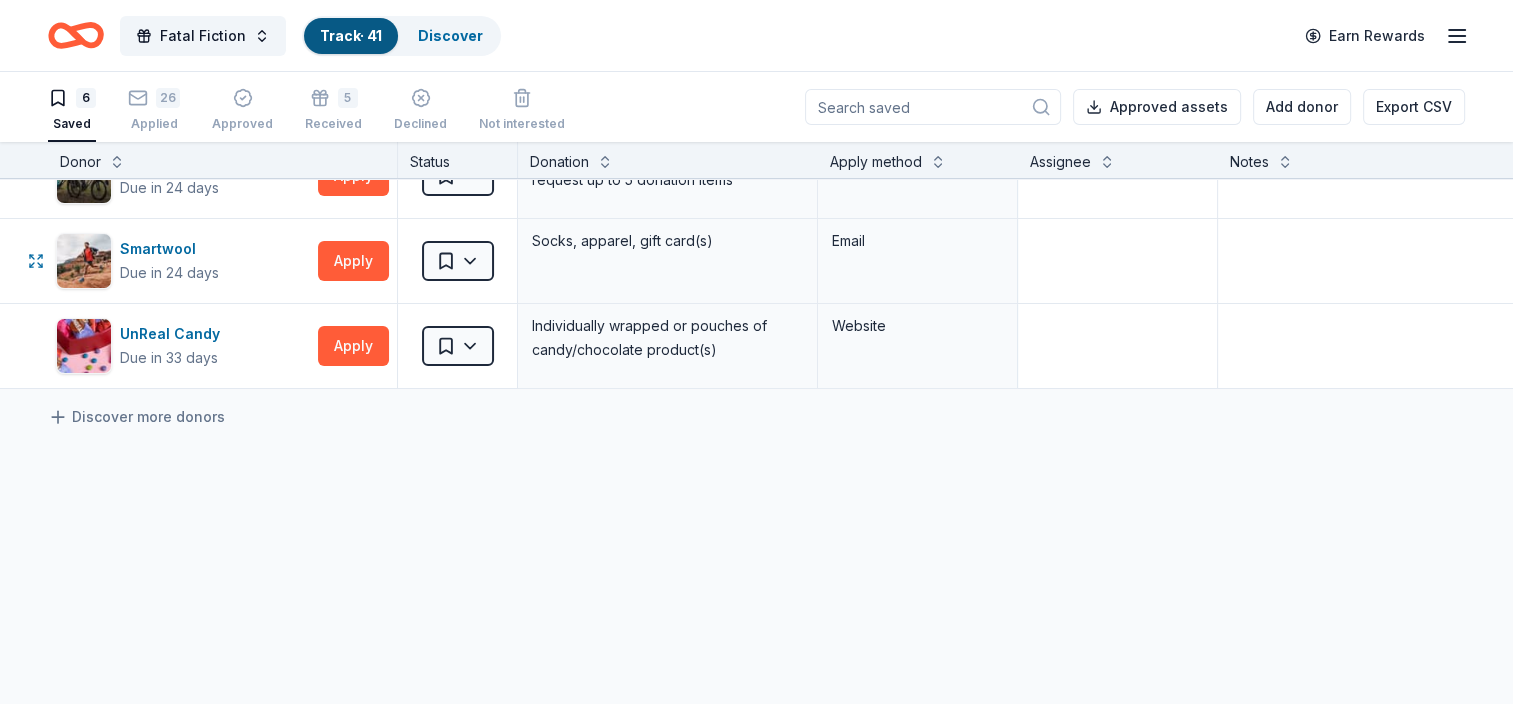 scroll, scrollTop: 0, scrollLeft: 0, axis: both 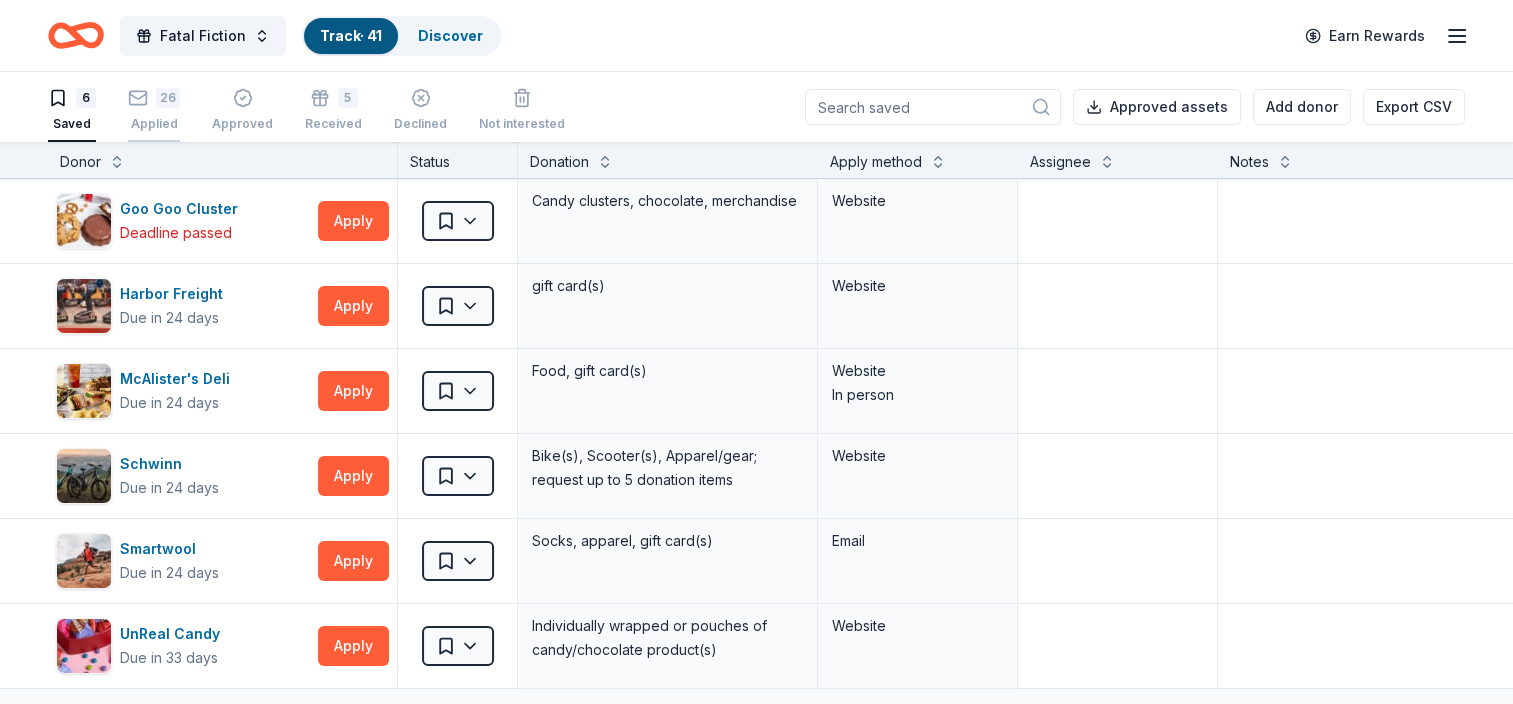 click on "26 Applied" at bounding box center [154, 110] 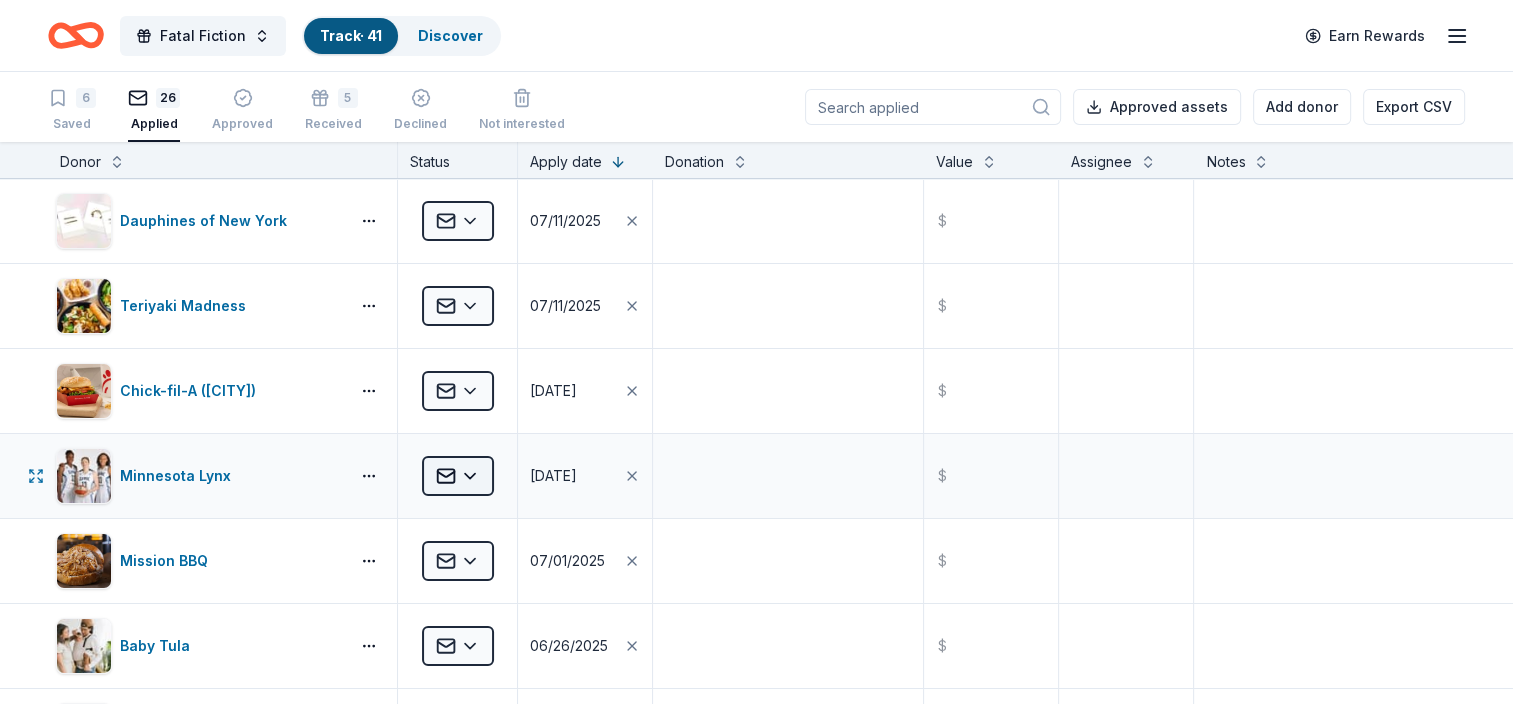 click on "Fatal Fiction Track  · 41 Discover Earn Rewards 6 Saved 26 Applied Approved 5 Received Declined Not interested  Approved assets Add donor Export CSV Donor Status Apply date Donation Value Assignee Notes Dauphines of New York Applied [DATE] $ Teriyaki Madness Applied [DATE] $ Chick-fil-A ([CITY]) Applied [DATE] $ Minnesota Lynx Applied [DATE] $ Mission BBQ Applied [DATE] $ Baby Tula Applied [DATE] $ BlueBird Baby Applied [DATE] $ K. Hall Studio Applied [DATE] $ Kansas City Current Applied [DATE] $ AlterEco Chocolates Applied [DATE] $ Blue Orange Games Applied [DATE] $ Elizabeth Arden Applied [DATE] $ Laura Mercier Cosmetics Applied [DATE] $ Nintendo Applied [DATE] $ ORLY Beauty Applied [DATE] $ Skechers Applied [DATE] $ gorjana Applied [DATE] $ Rocketbook Applied [DATE] $ Boyd Gaming Applied [DATE] $ Fruition Chocolate Works Applied [DATE] $ Garmin Applied [DATE] $ Grizzly Coolers Applied [DATE] $ Tito's Handmade Vodka" at bounding box center (756, 352) 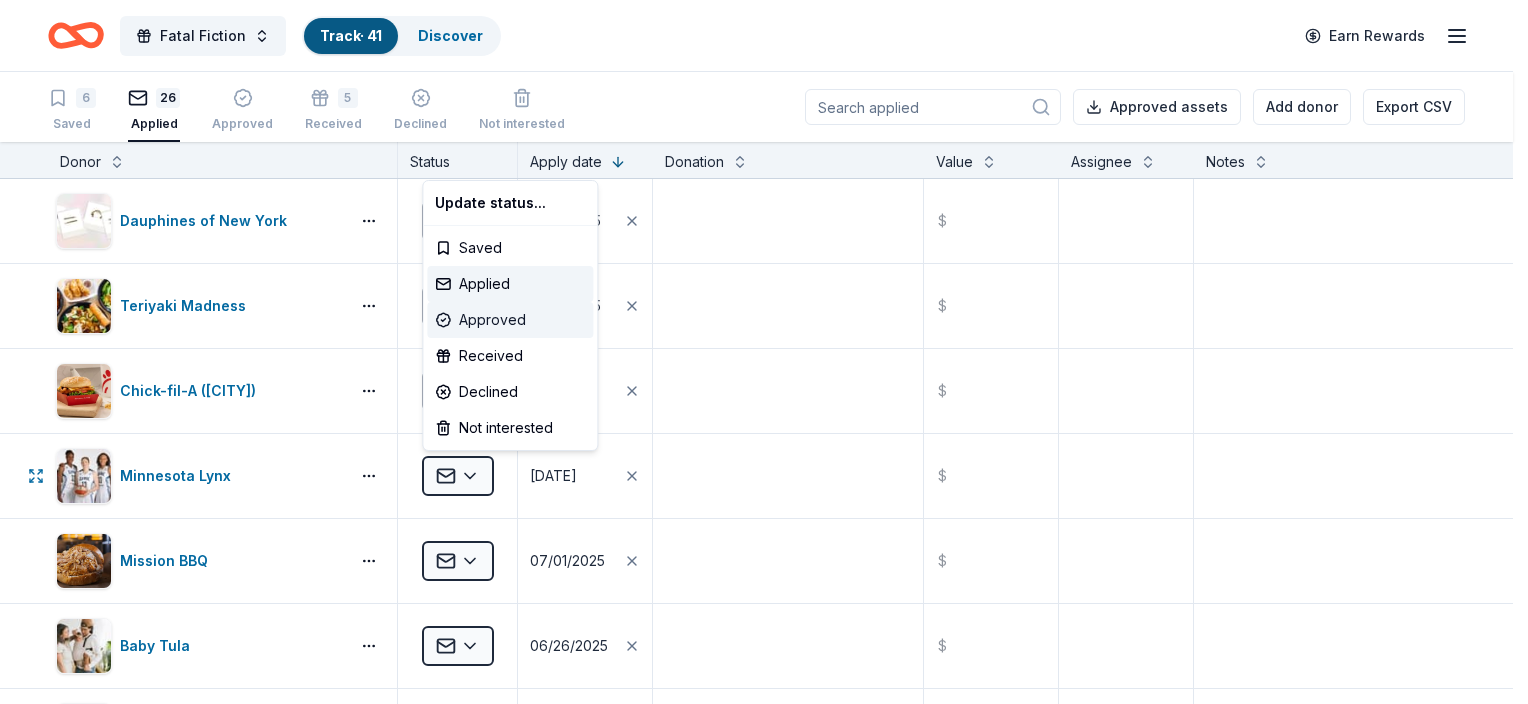 click on "Approved" at bounding box center [510, 320] 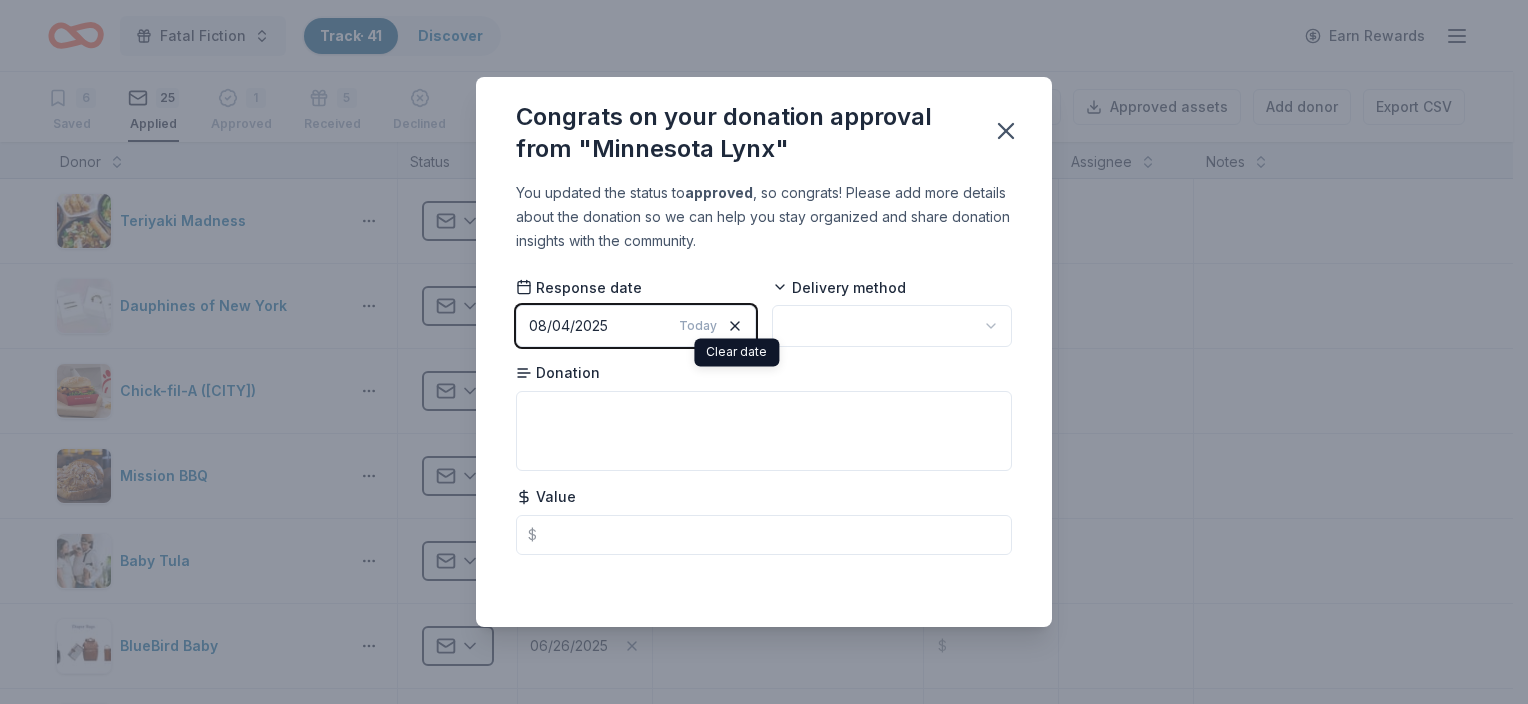 click 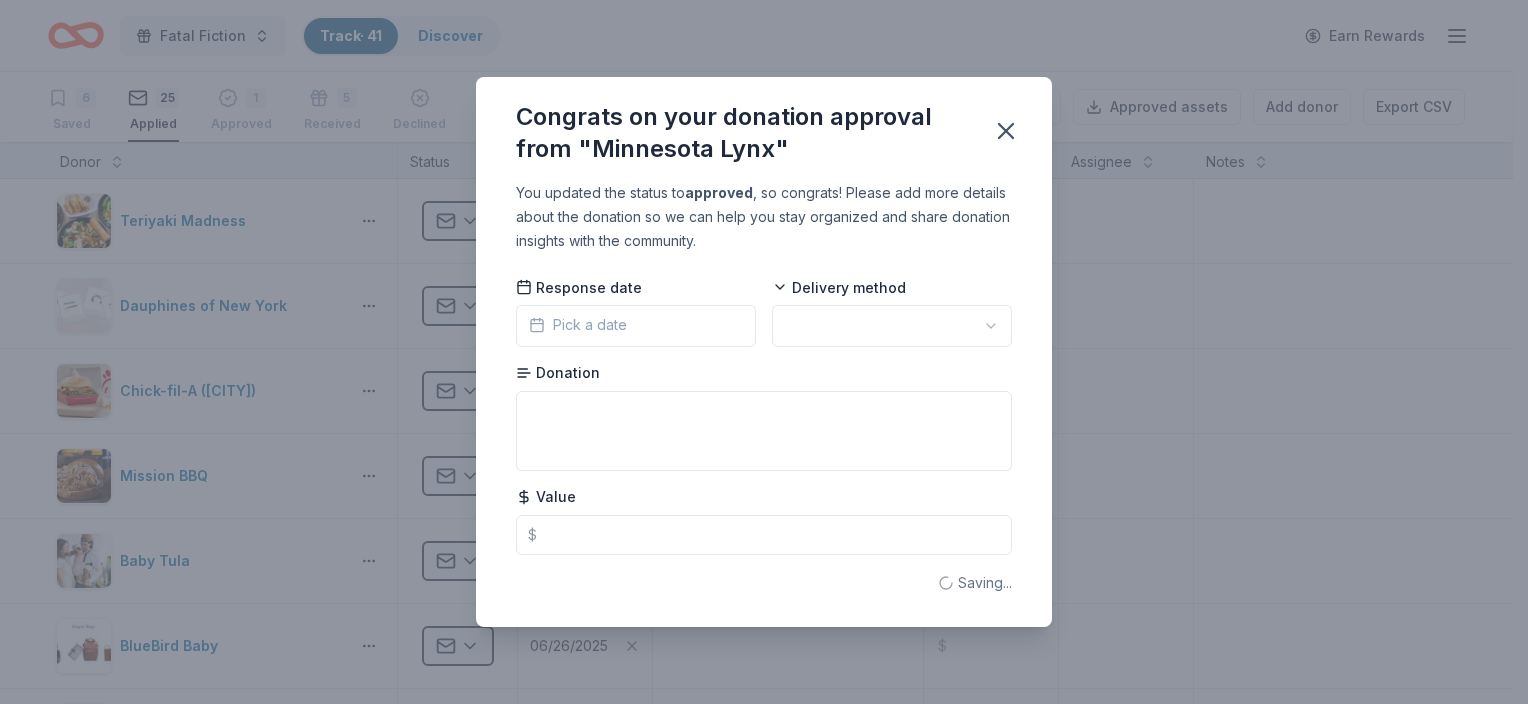 click on "Pick a date" at bounding box center [636, 326] 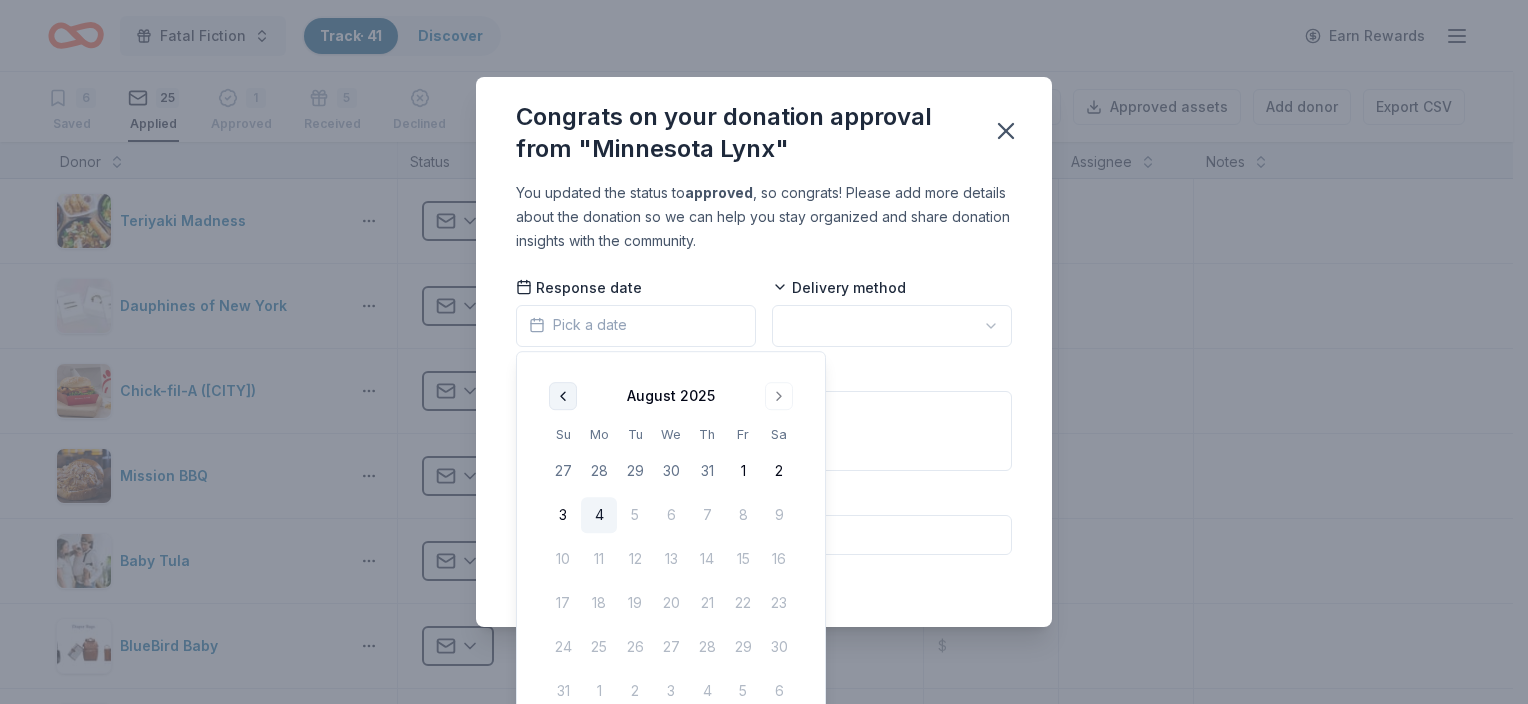 click at bounding box center (563, 396) 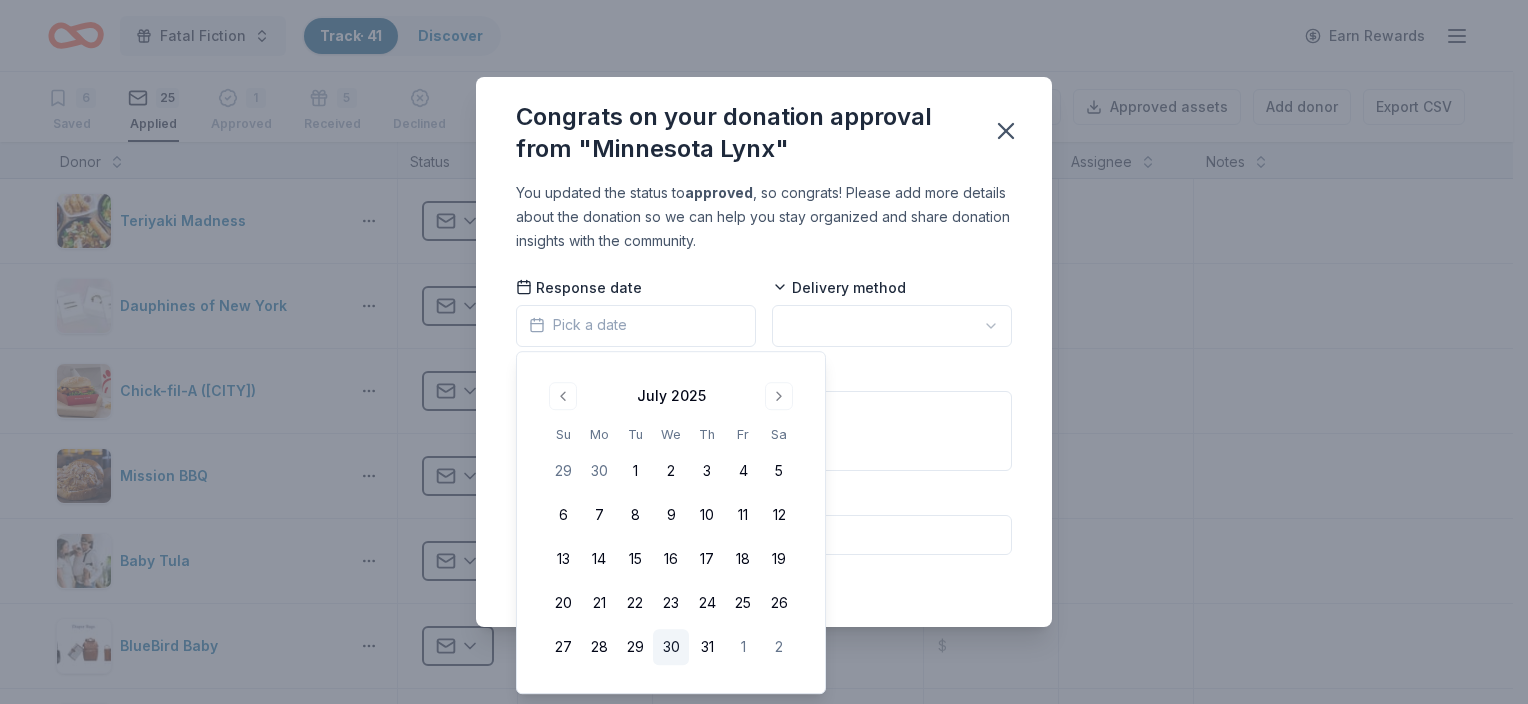 click on "30" at bounding box center [671, 647] 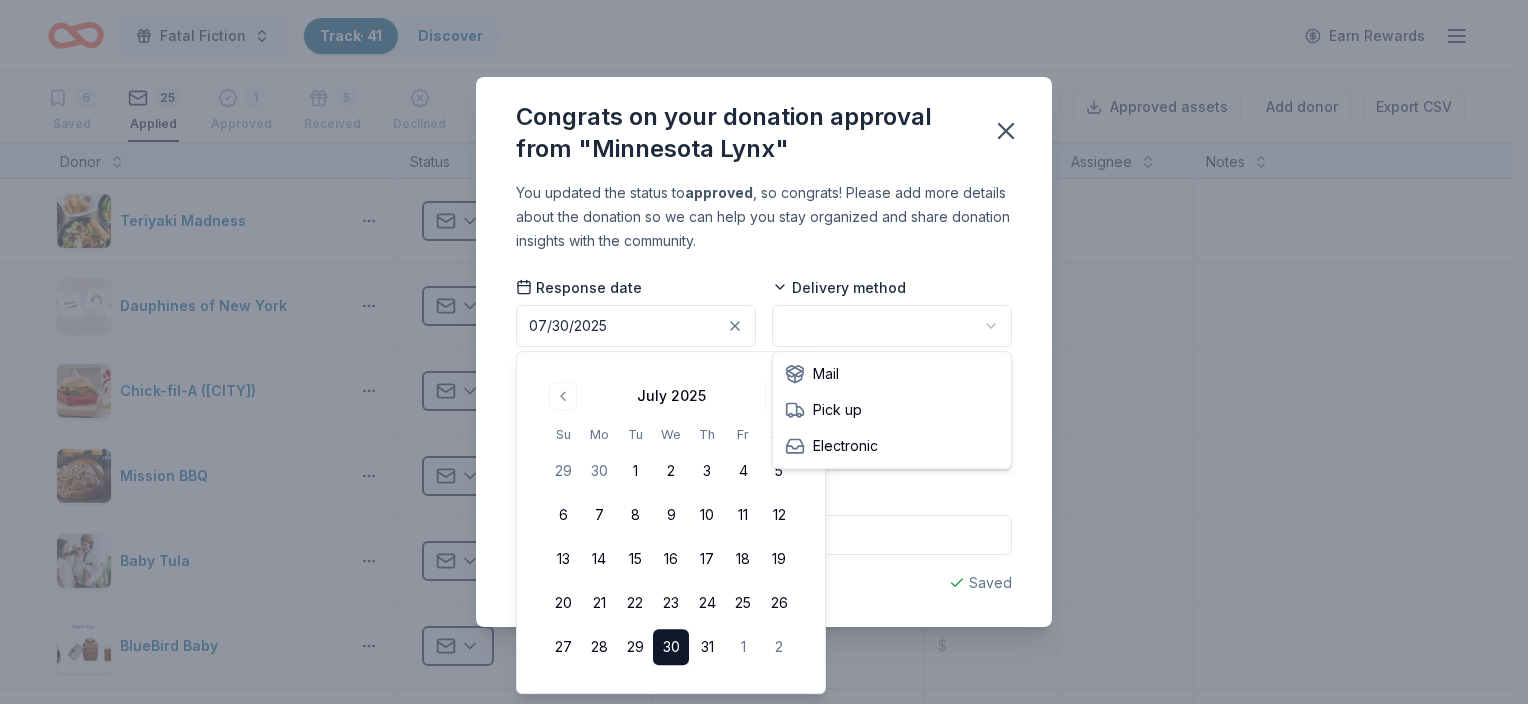click on "Fatal Fiction Track  · 41 Discover Earn Rewards 6 Saved 25 Applied 1 Approved 5 Received Declined Not interested  Approved assets Add donor Export CSV Donor Status Apply date Donation Value Assignee Notes Teriyaki Madness Applied [DATE] $ Dauphines of New York Applied [DATE] $ Chick-fil-A ([CITY]) Applied [DATE] $ Mission BBQ Applied [DATE] $ Baby Tula Applied [DATE] $ BlueBird Baby Applied [DATE] $ K. Hall Studio Applied [DATE] $ Kansas City Current Applied [DATE] $ Nintendo Applied [DATE] $ Blue Orange Games Applied [DATE] $ AlterEco Chocolates Applied [DATE] $ Skechers Applied [DATE] $ ORLY Beauty Applied [DATE] $ Elizabeth Arden Applied [DATE] $ Laura Mercier Cosmetics Applied [DATE] $ Rocketbook Applied [DATE] $ gorjana Applied [DATE] $ Garmin Applied [DATE] $ Fruition Chocolate Works Applied [DATE] $ Grizzly Coolers Applied [DATE] $ Boyd Gaming Applied [DATE] $ Tito's Handmade Vodka Applied $ $ $" at bounding box center [764, 352] 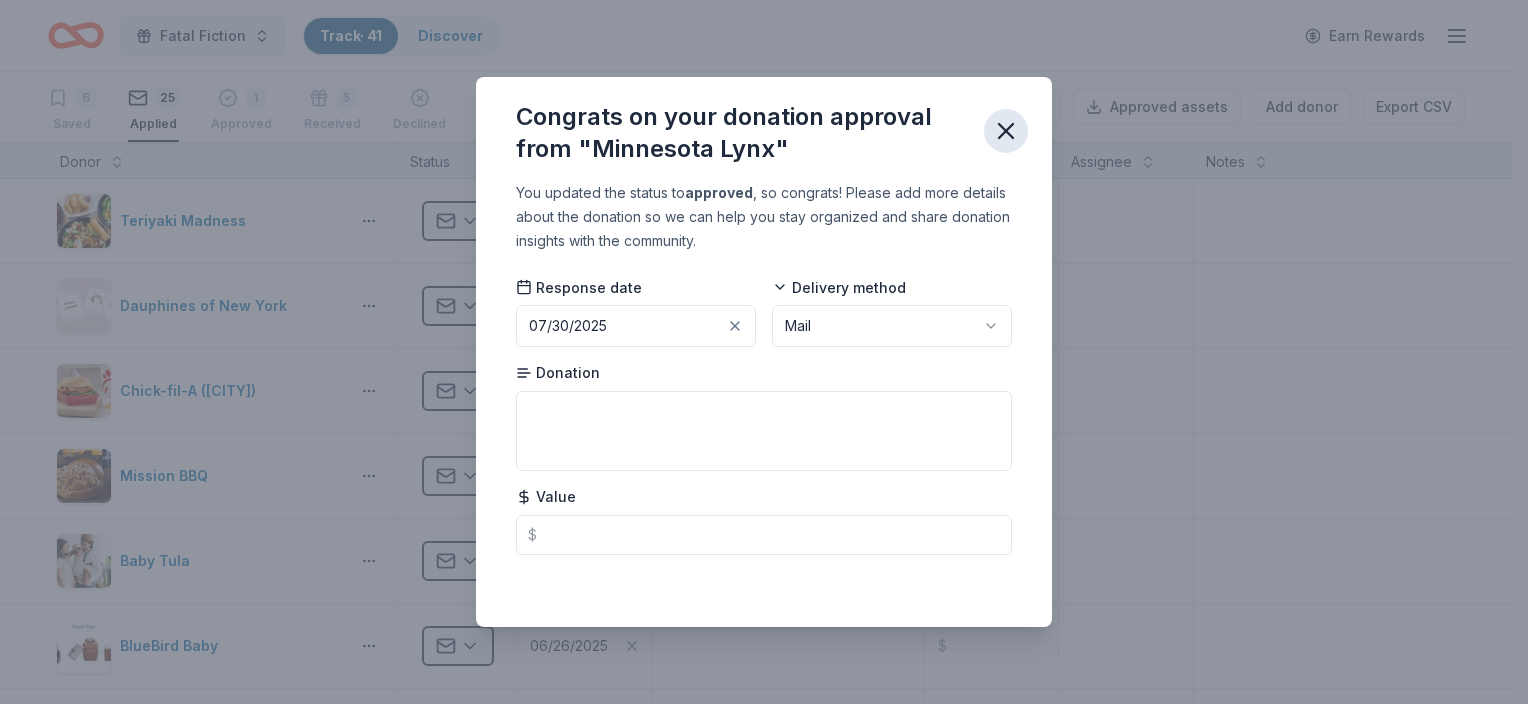 click 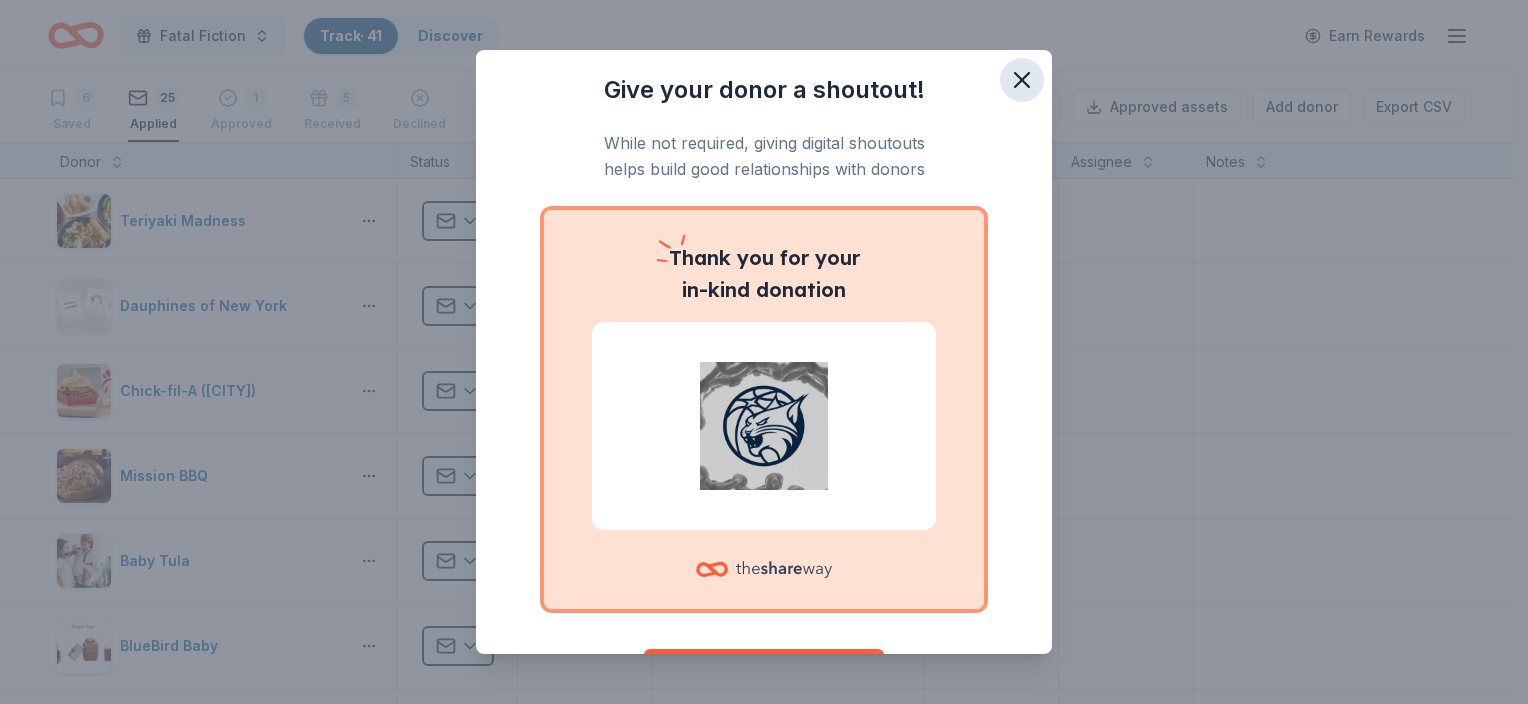 click 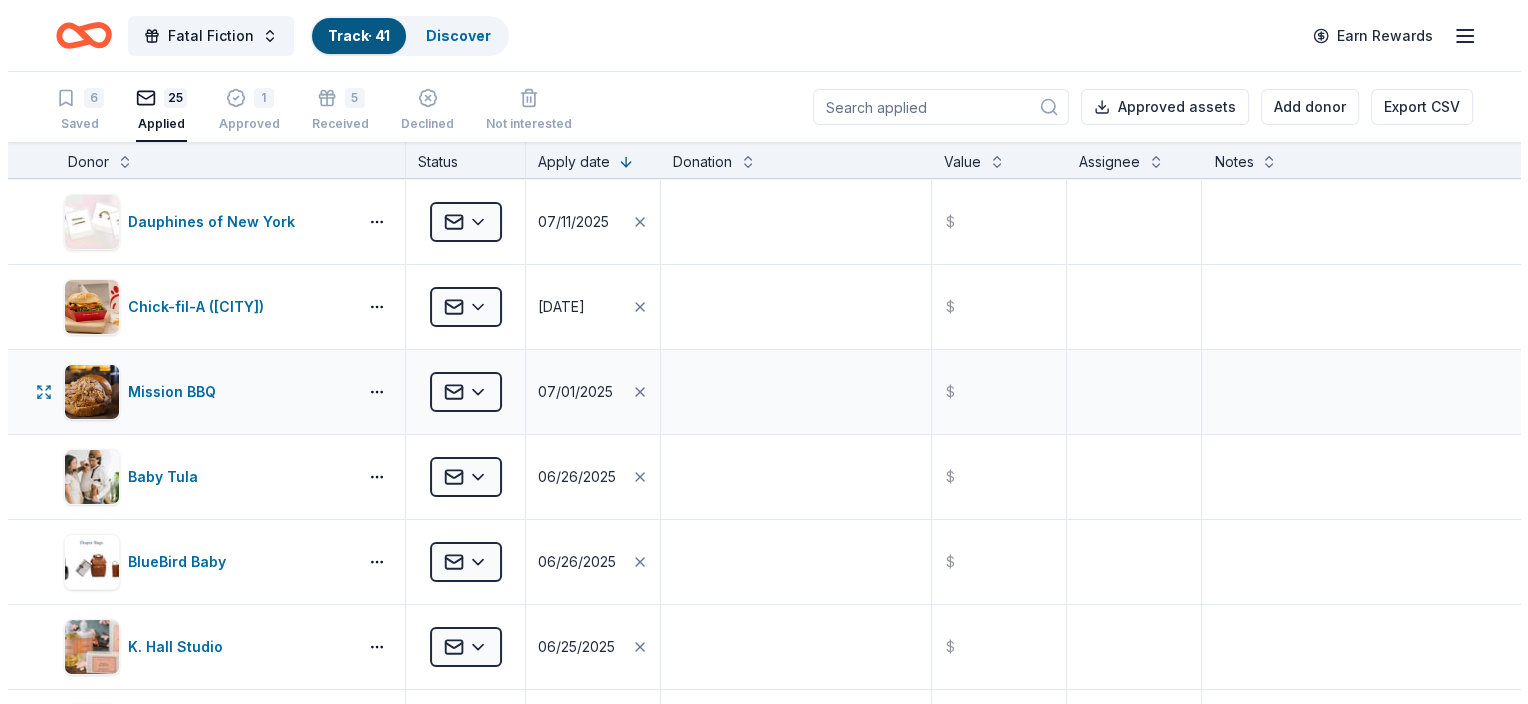 scroll, scrollTop: 0, scrollLeft: 0, axis: both 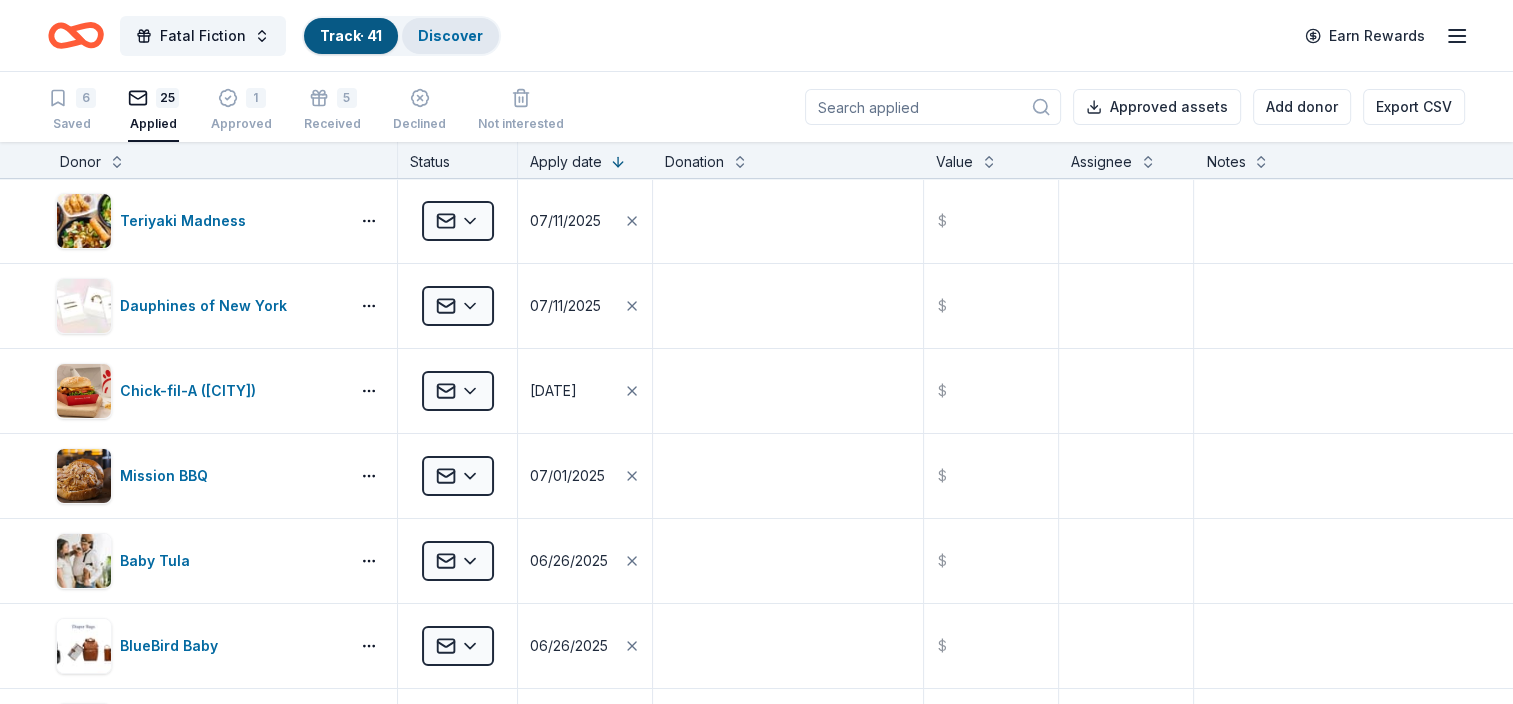 click on "Discover" at bounding box center (450, 35) 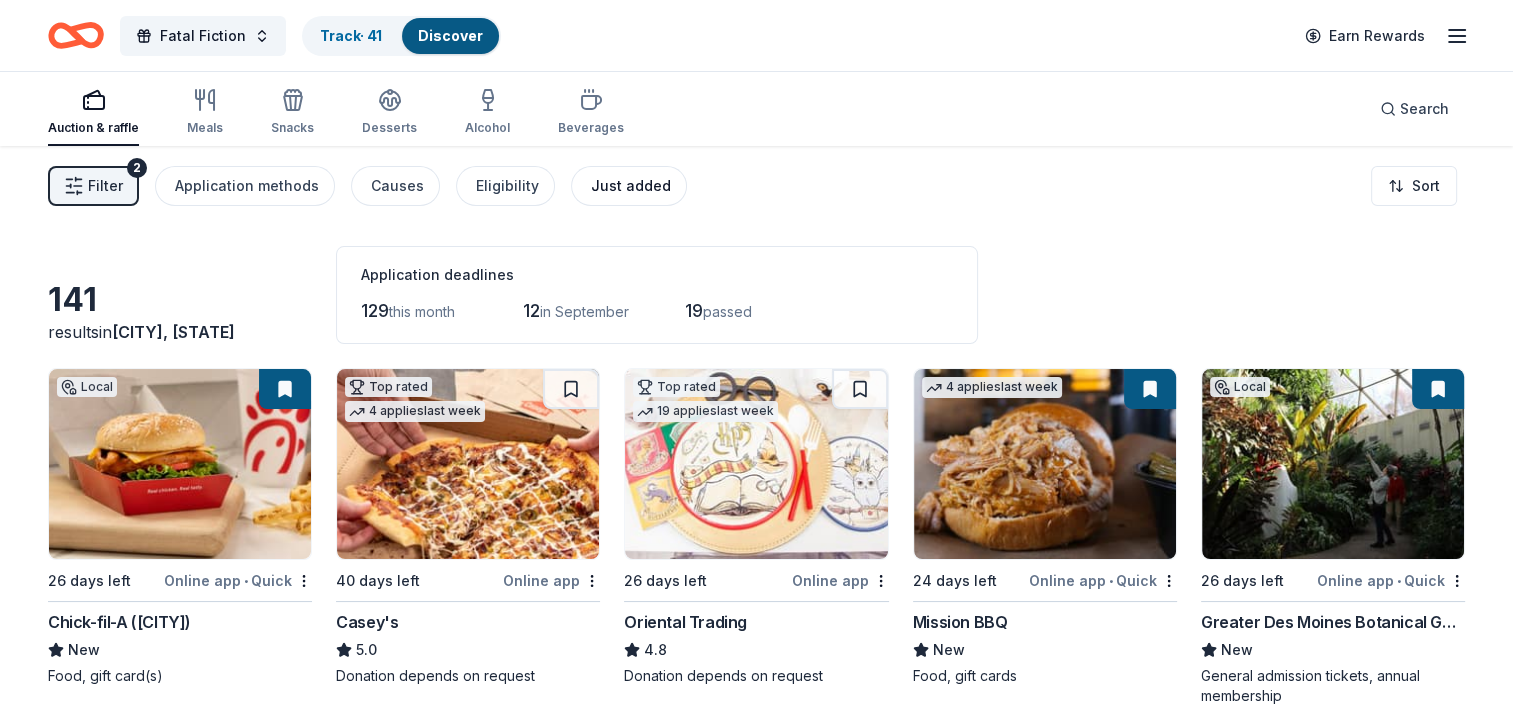 click on "Just added" at bounding box center [631, 186] 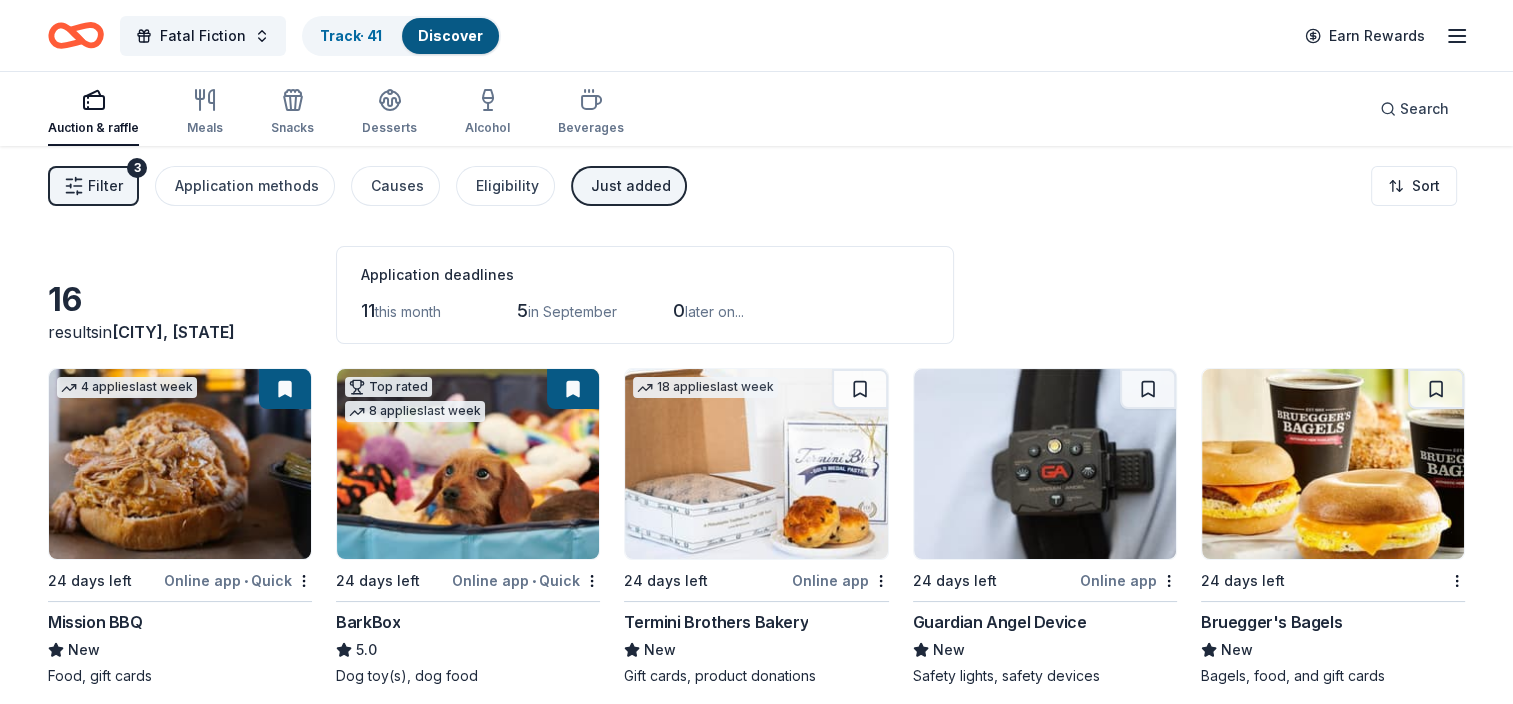 click on "Filter" at bounding box center (105, 186) 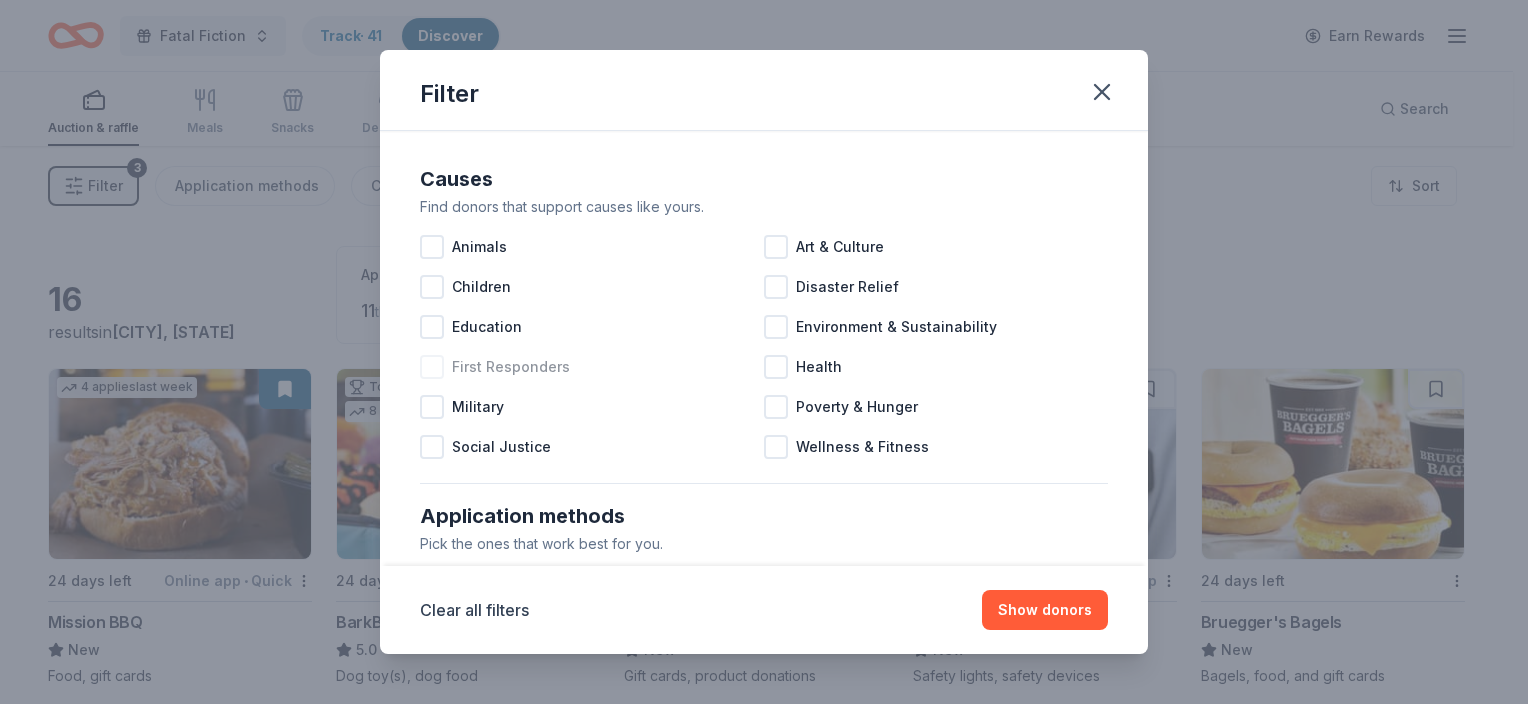 scroll, scrollTop: 300, scrollLeft: 0, axis: vertical 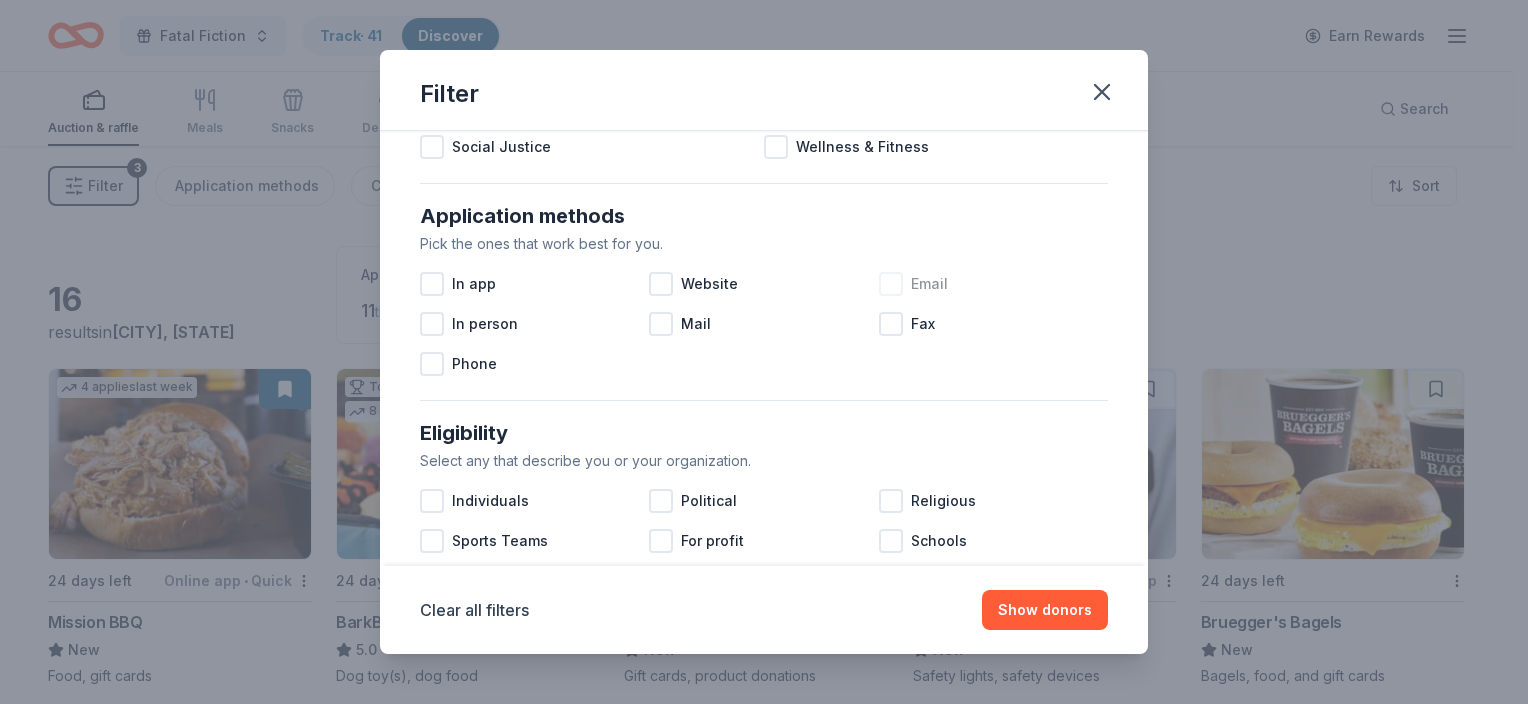 click at bounding box center (891, 284) 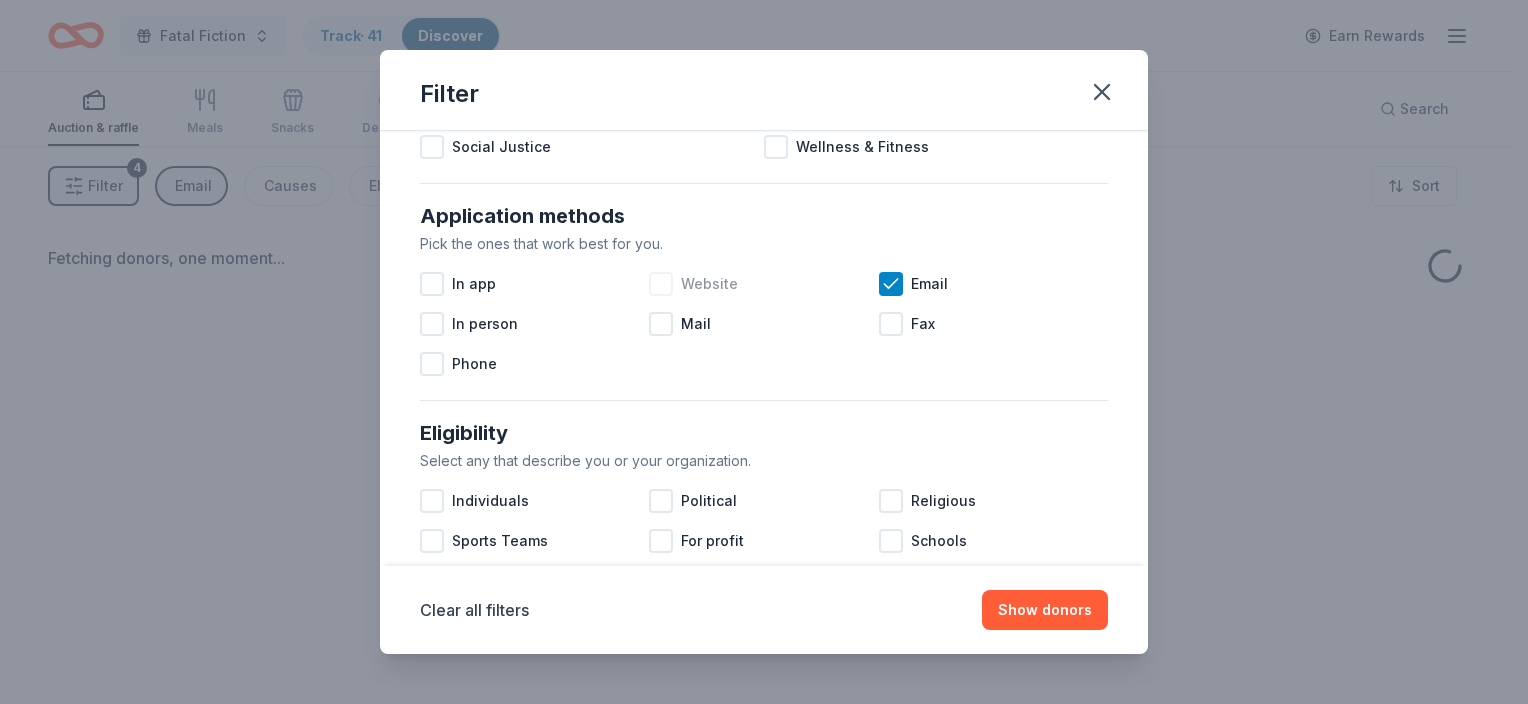 click at bounding box center (661, 284) 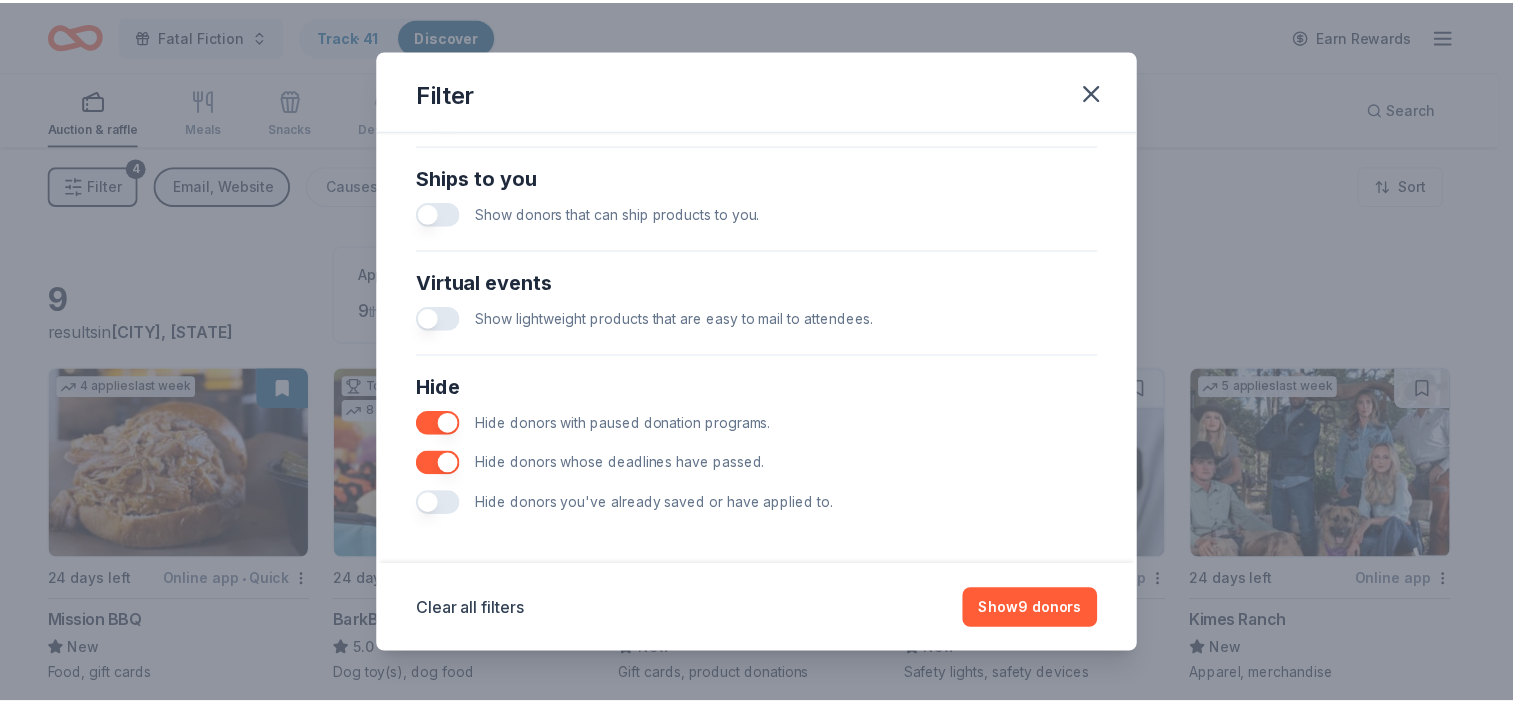 scroll, scrollTop: 880, scrollLeft: 0, axis: vertical 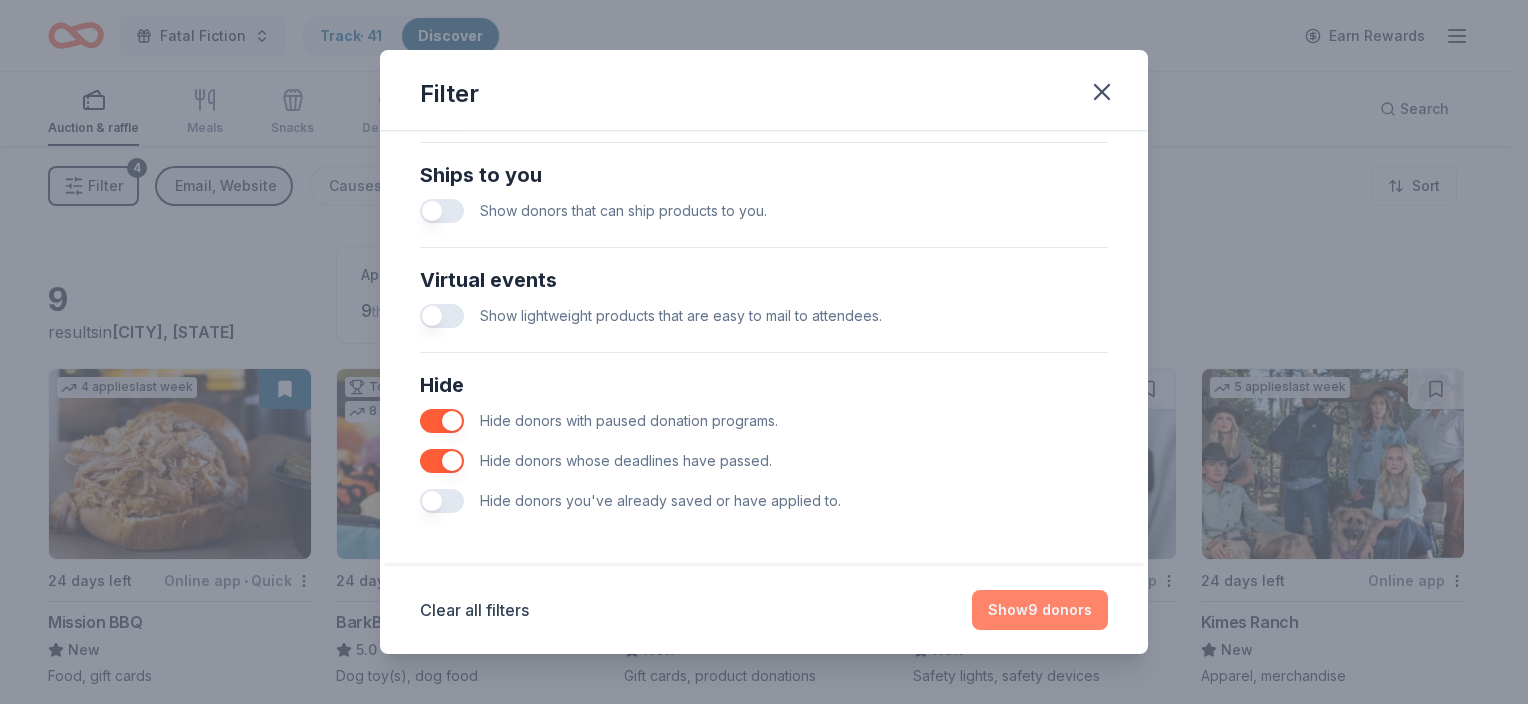 click on "Show  9   donors" at bounding box center (1040, 610) 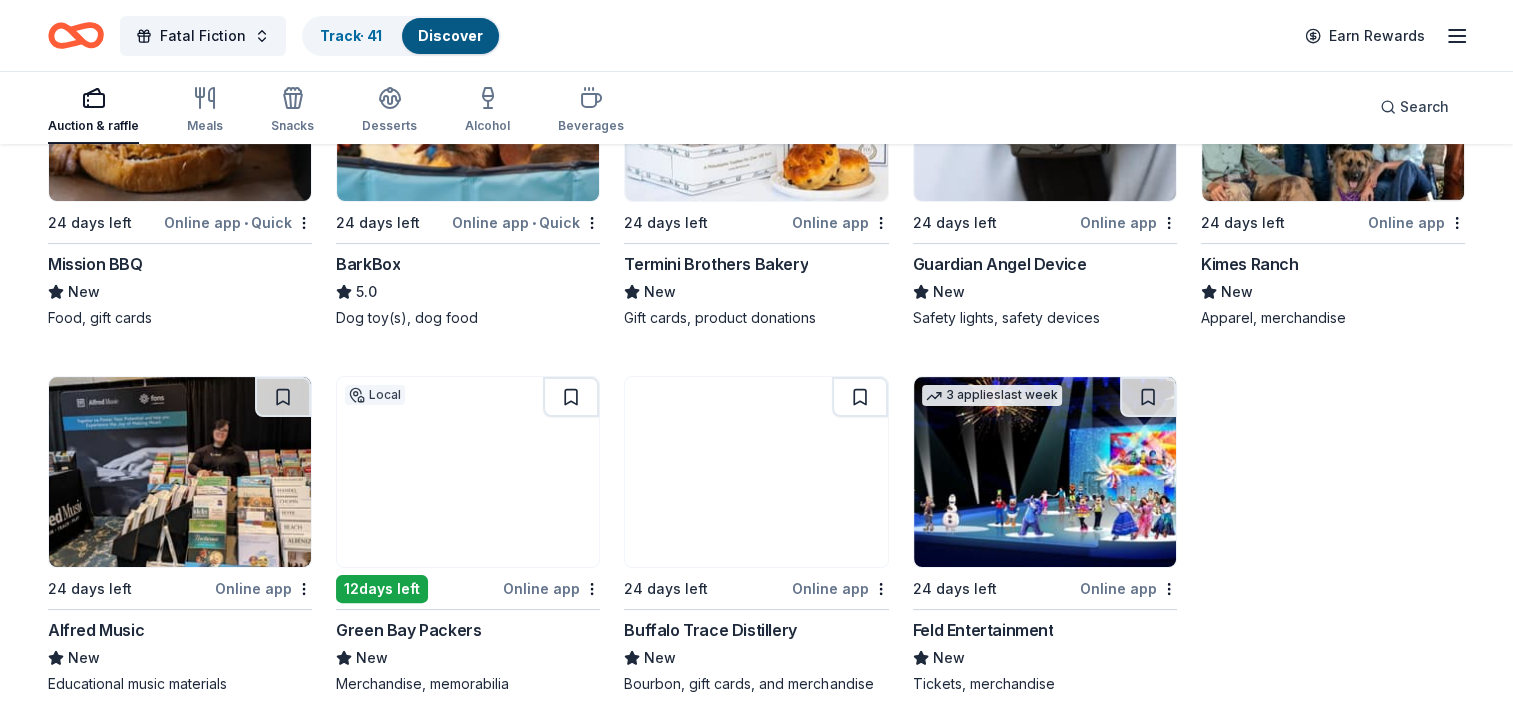 scroll, scrollTop: 386, scrollLeft: 0, axis: vertical 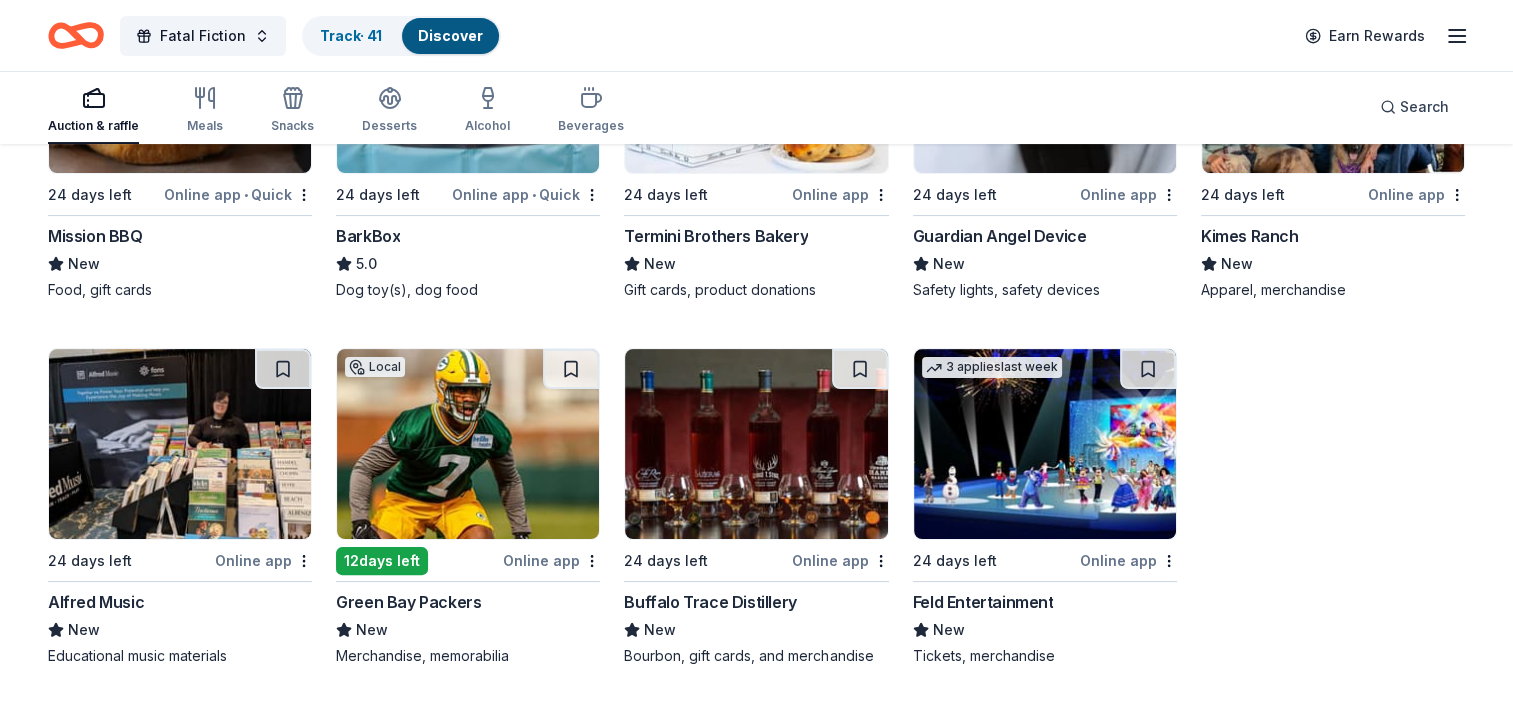 click at bounding box center [180, 444] 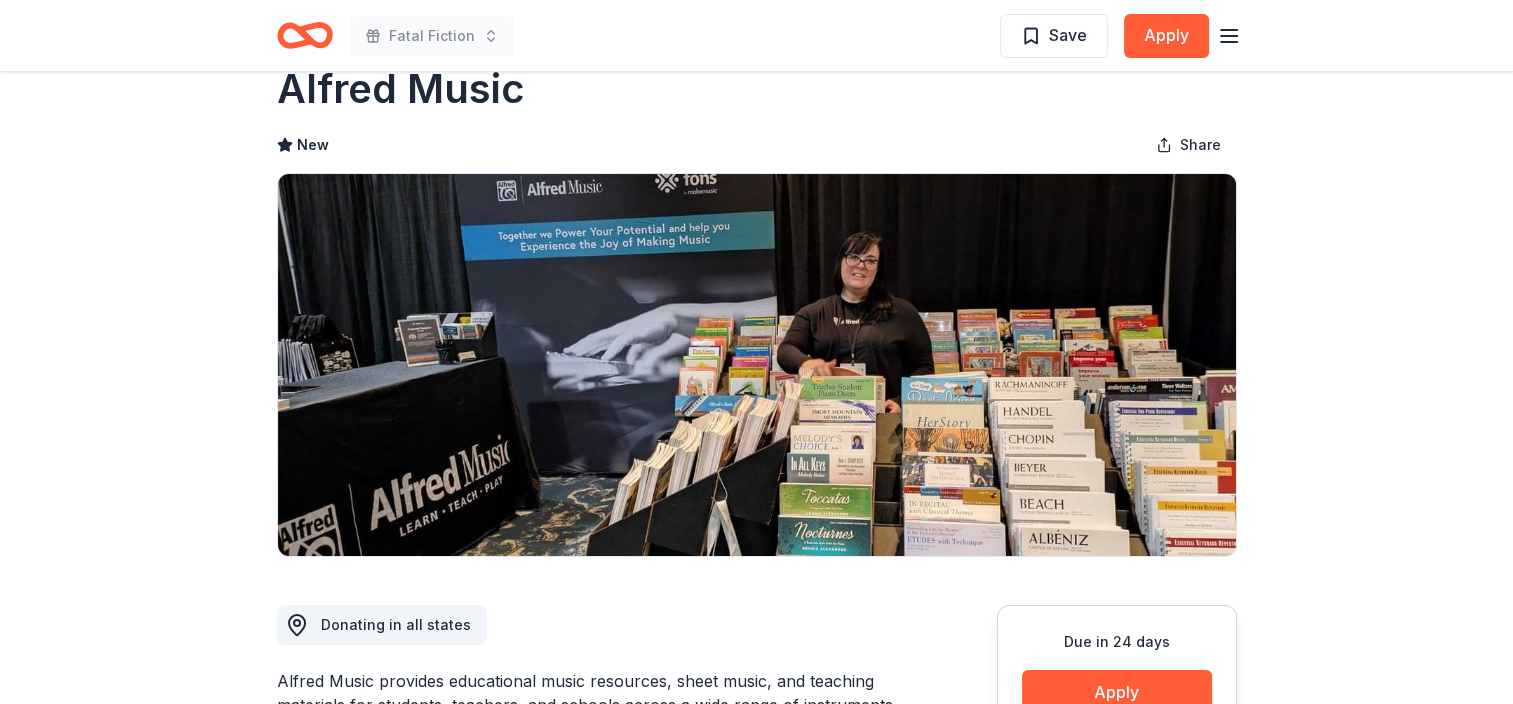 scroll, scrollTop: 0, scrollLeft: 0, axis: both 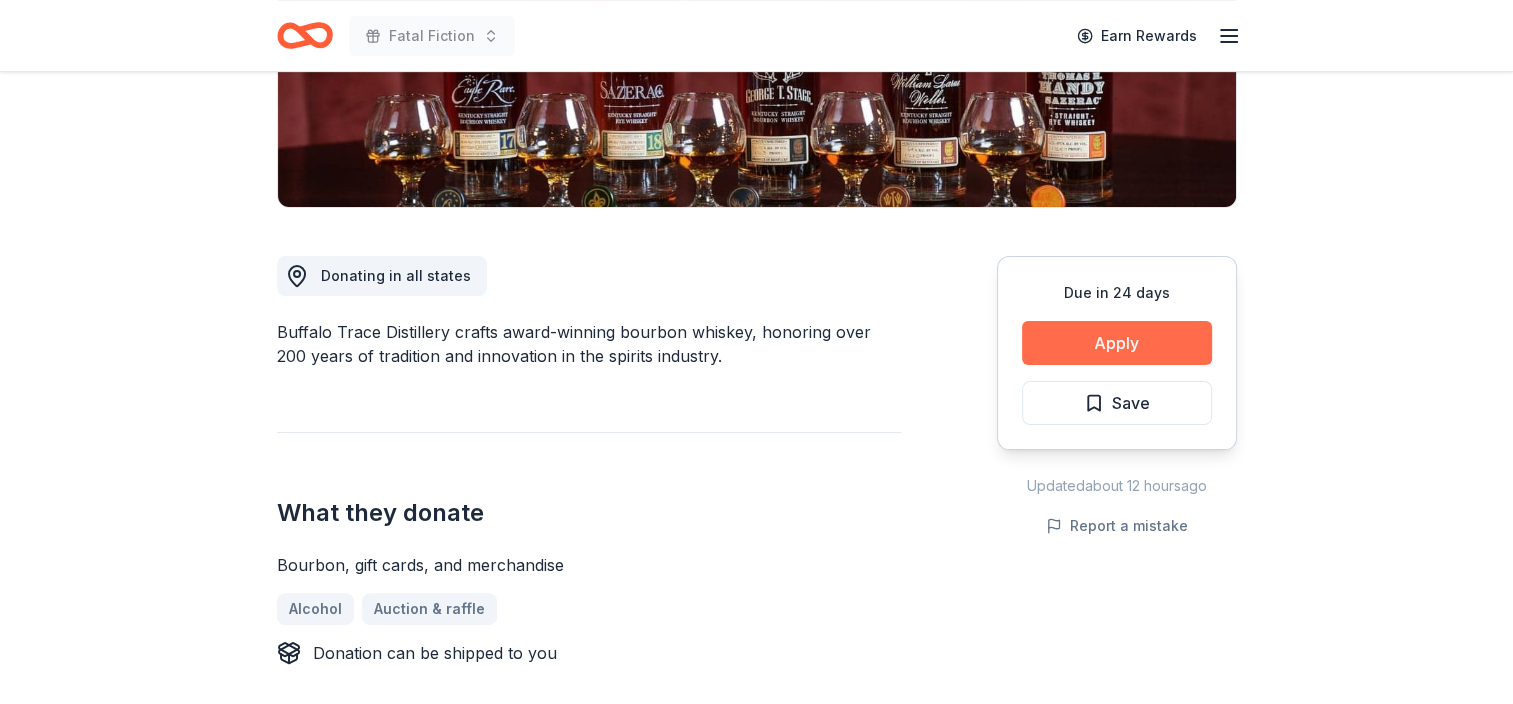 click on "Apply" at bounding box center (1117, 343) 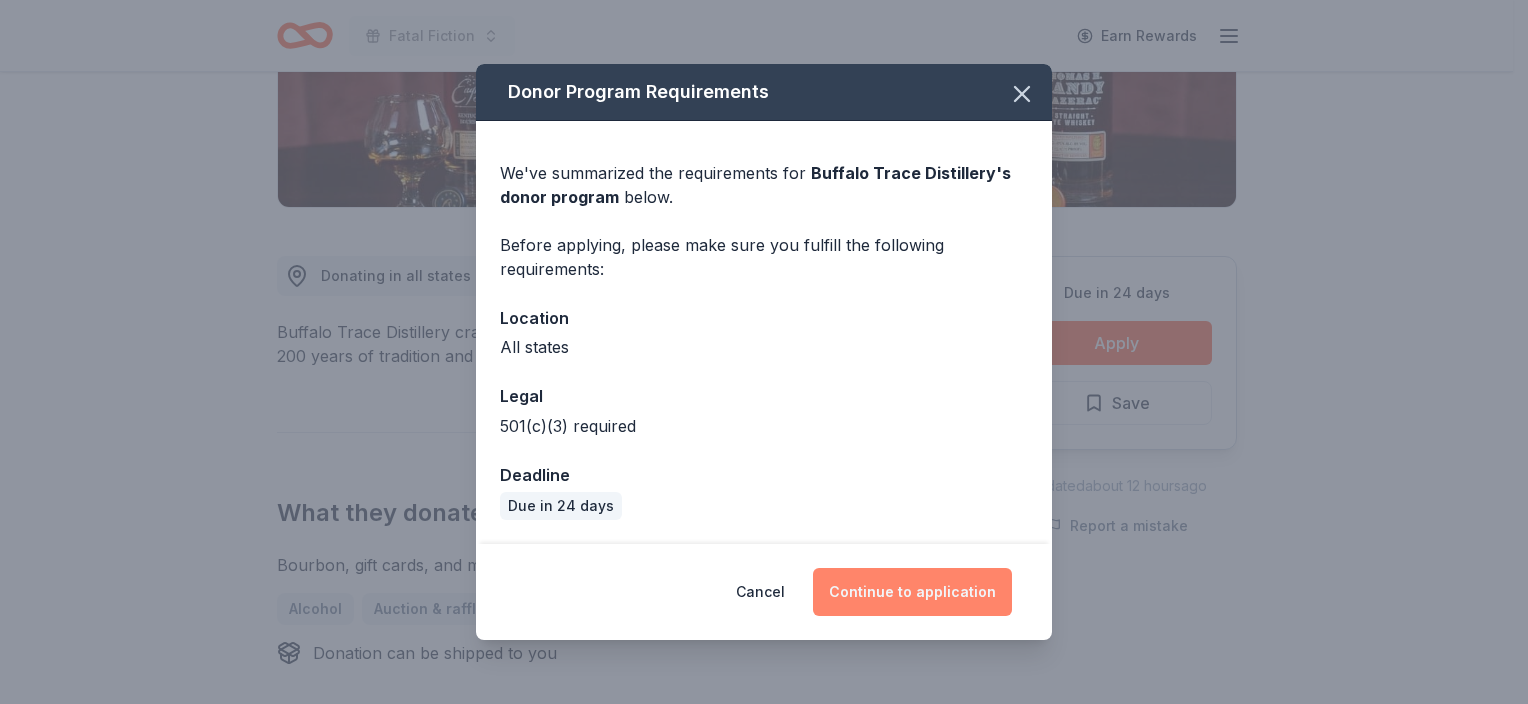 click on "Continue to application" at bounding box center (912, 592) 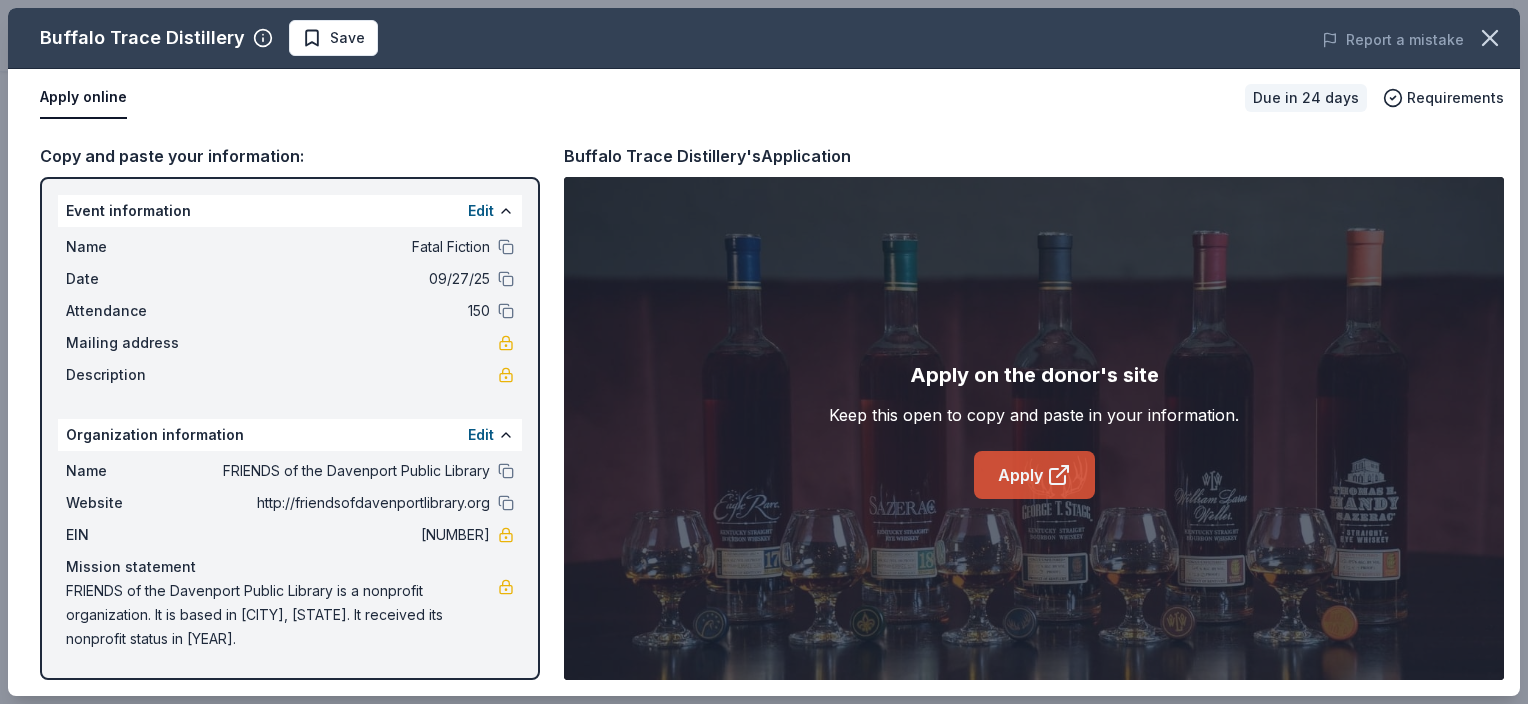 click on "Apply" at bounding box center [1034, 475] 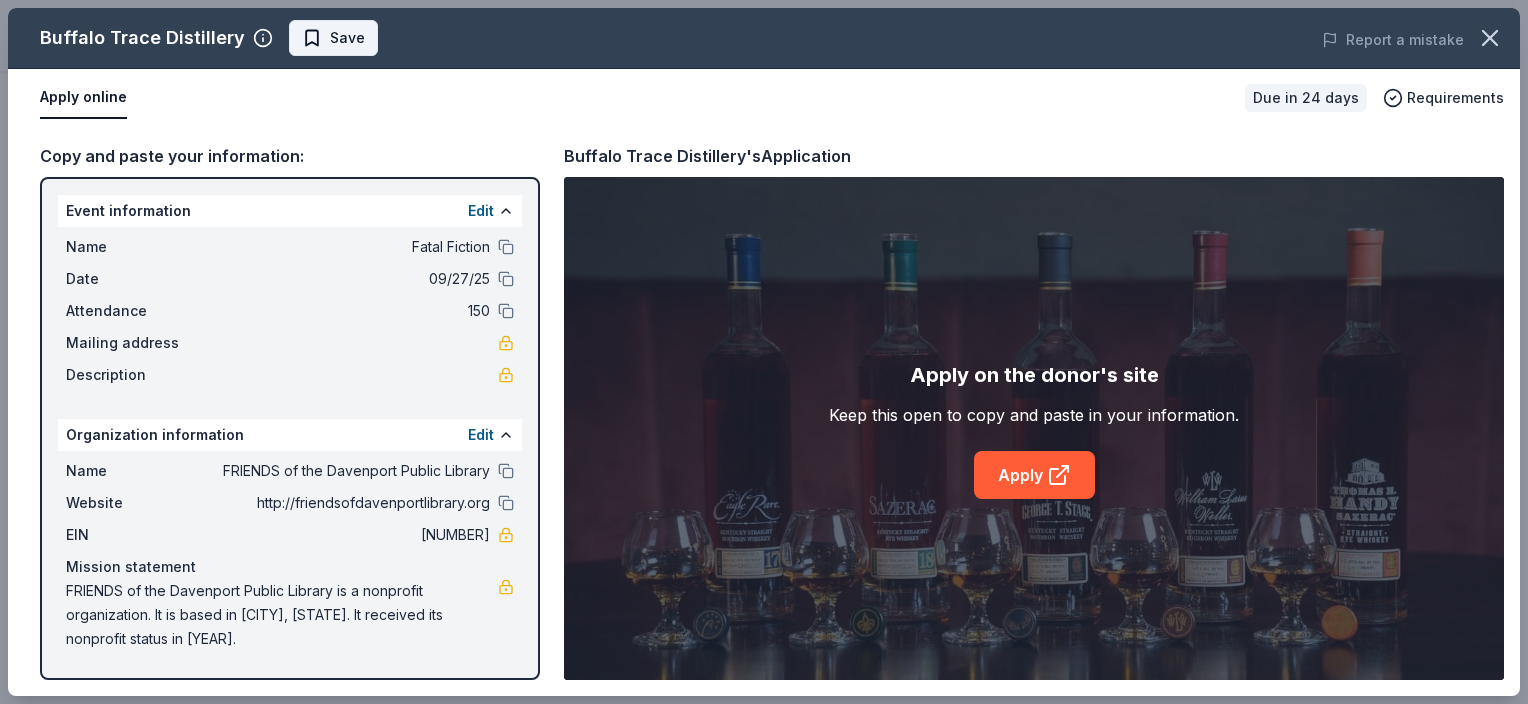 click on "Save" at bounding box center [347, 38] 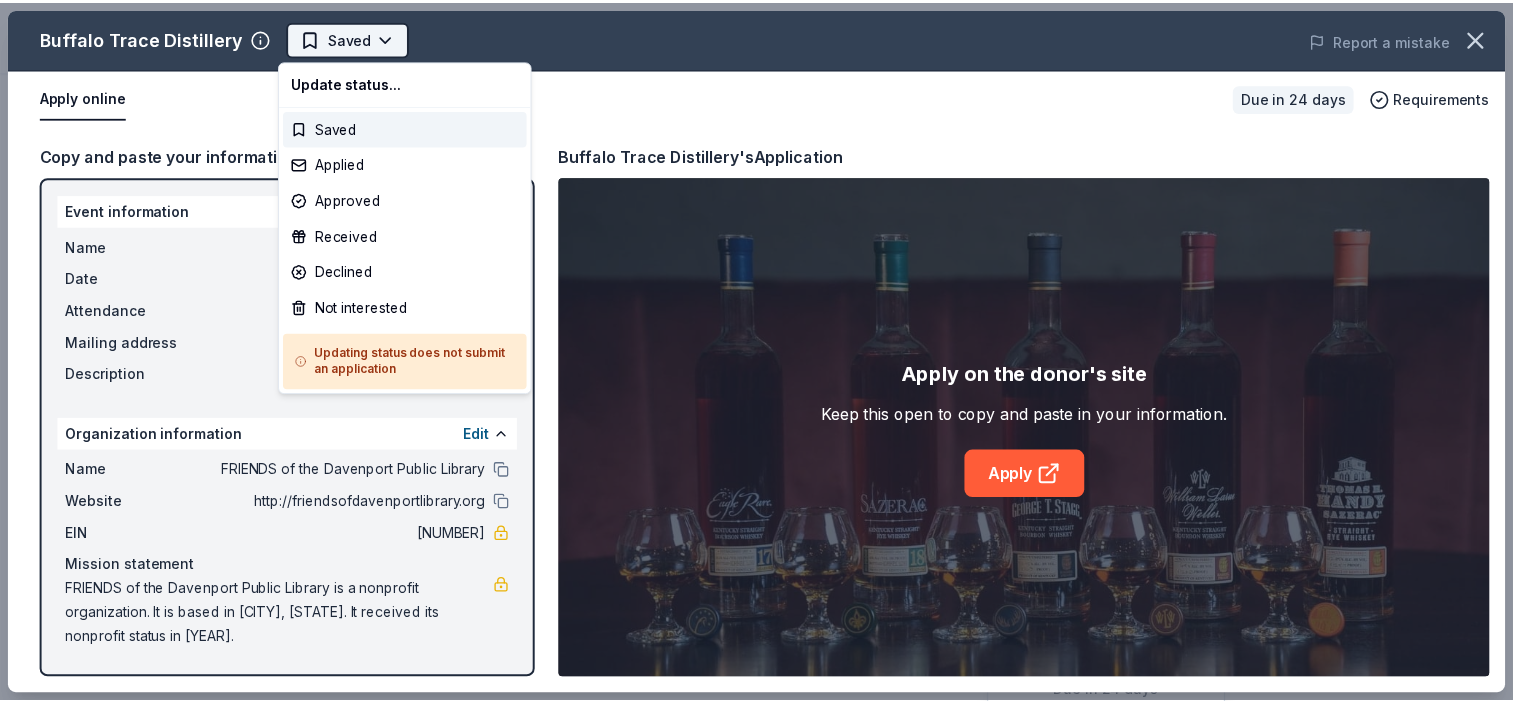 scroll, scrollTop: 0, scrollLeft: 0, axis: both 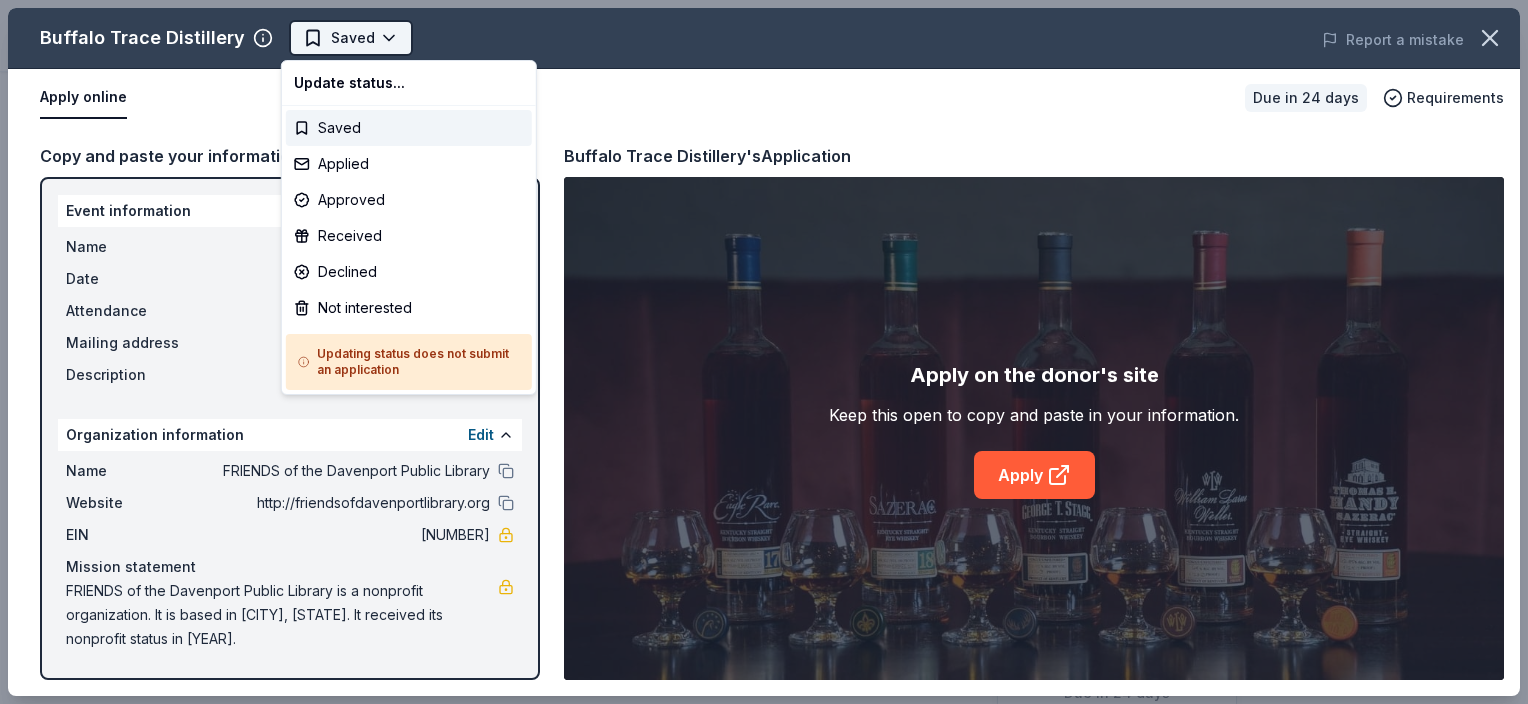 click on "Fatal Fiction Saved Apply Due in 24 days Share Buffalo Trace Distillery New Share Donating in all states Buffalo Trace Distillery crafts award-winning bourbon whiskey, honoring over 200 years of tradition and innovation in the spirits industry. What they donate Bourbon, gift cards, and merchandise Alcohol Auction & raffle Donation can be shipped to you Who they donate to  Preferred 501(c)(3) required Upgrade to Pro to view approval rates and average donation values Due in 24 days Apply Saved Updated  about 13 hours  ago Report a mistake New Be the first to review this company! Leave a review Product Blog Pricing Legal Email ©  2025  TheShareWay. All rights reserved. Buffalo Trace Distillery Saved Report a mistake Apply online Due in 24 days Requirements Copy and paste your information: Event information Edit Name Fatal Fiction Date 09/27/25 Attendance 150 Mailing address Description Organization information Edit Name FRIENDS of the Davenport Public Library Website http://friendsofdavenportlibrary.org EIN" at bounding box center (756, 352) 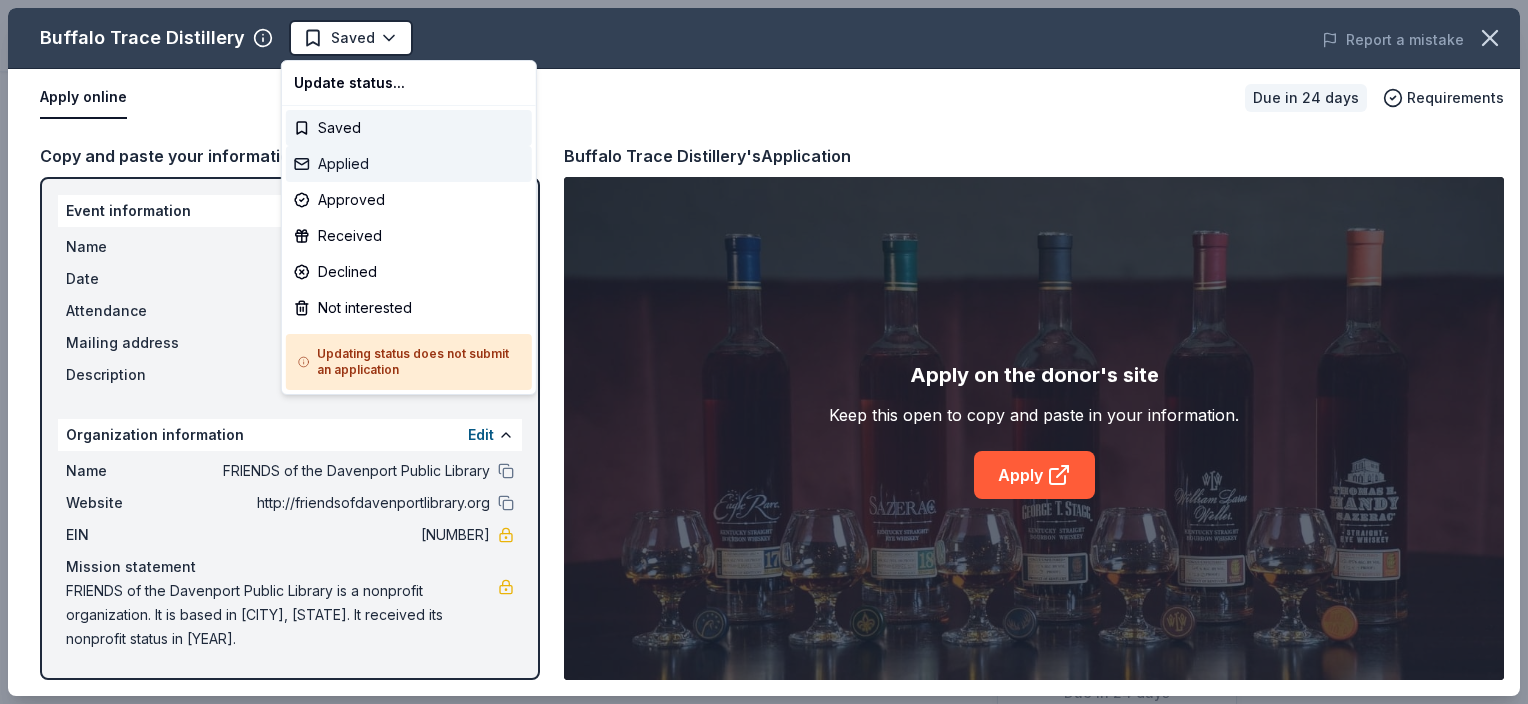 click on "Applied" at bounding box center (409, 164) 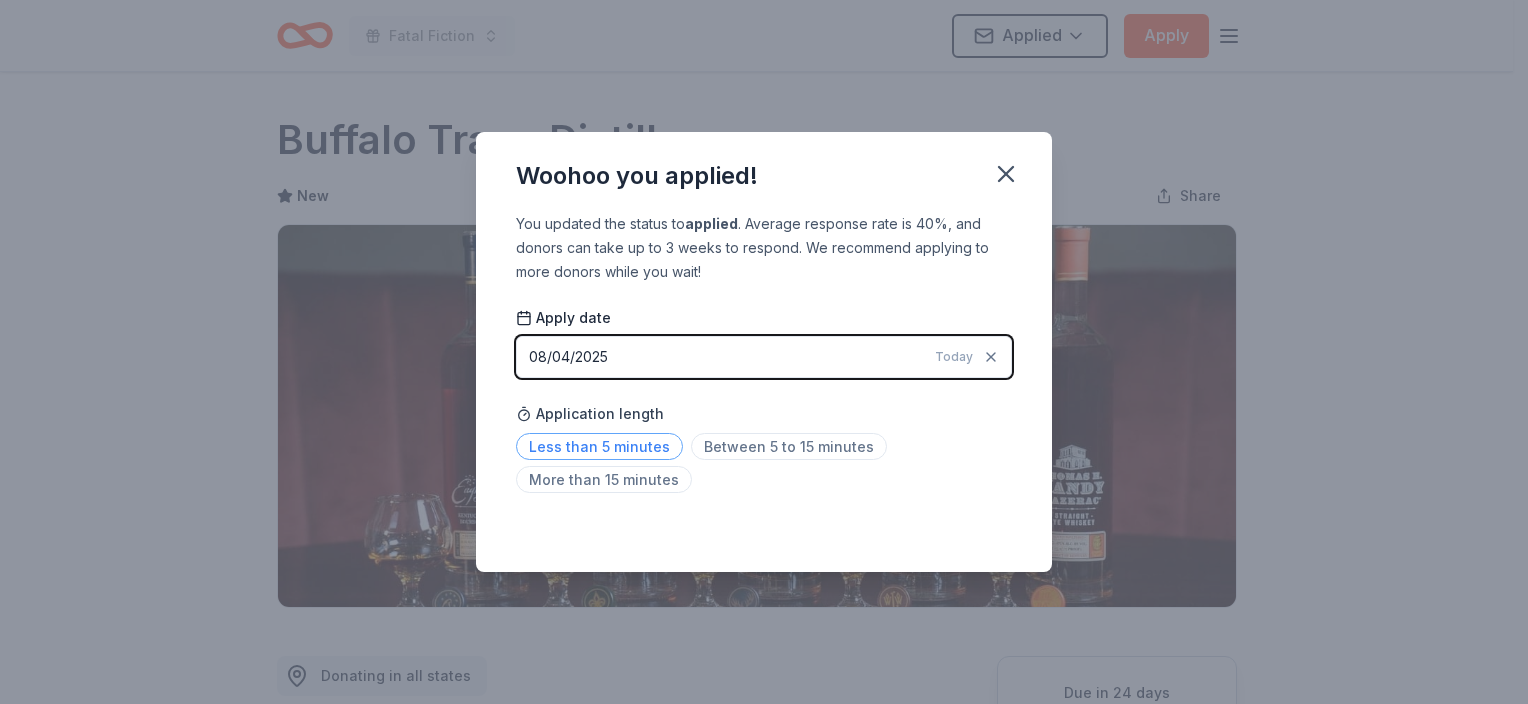 click on "Less than 5 minutes" at bounding box center [599, 446] 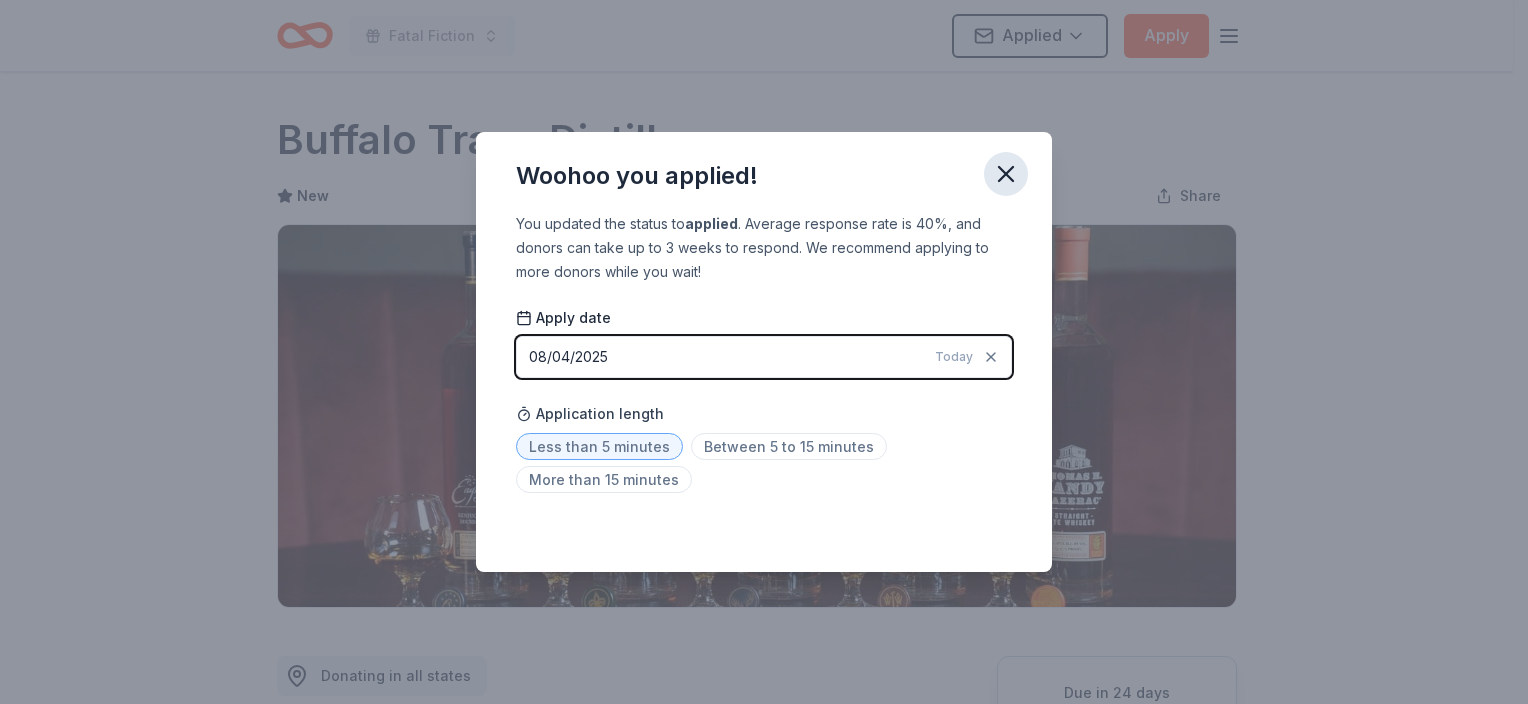click 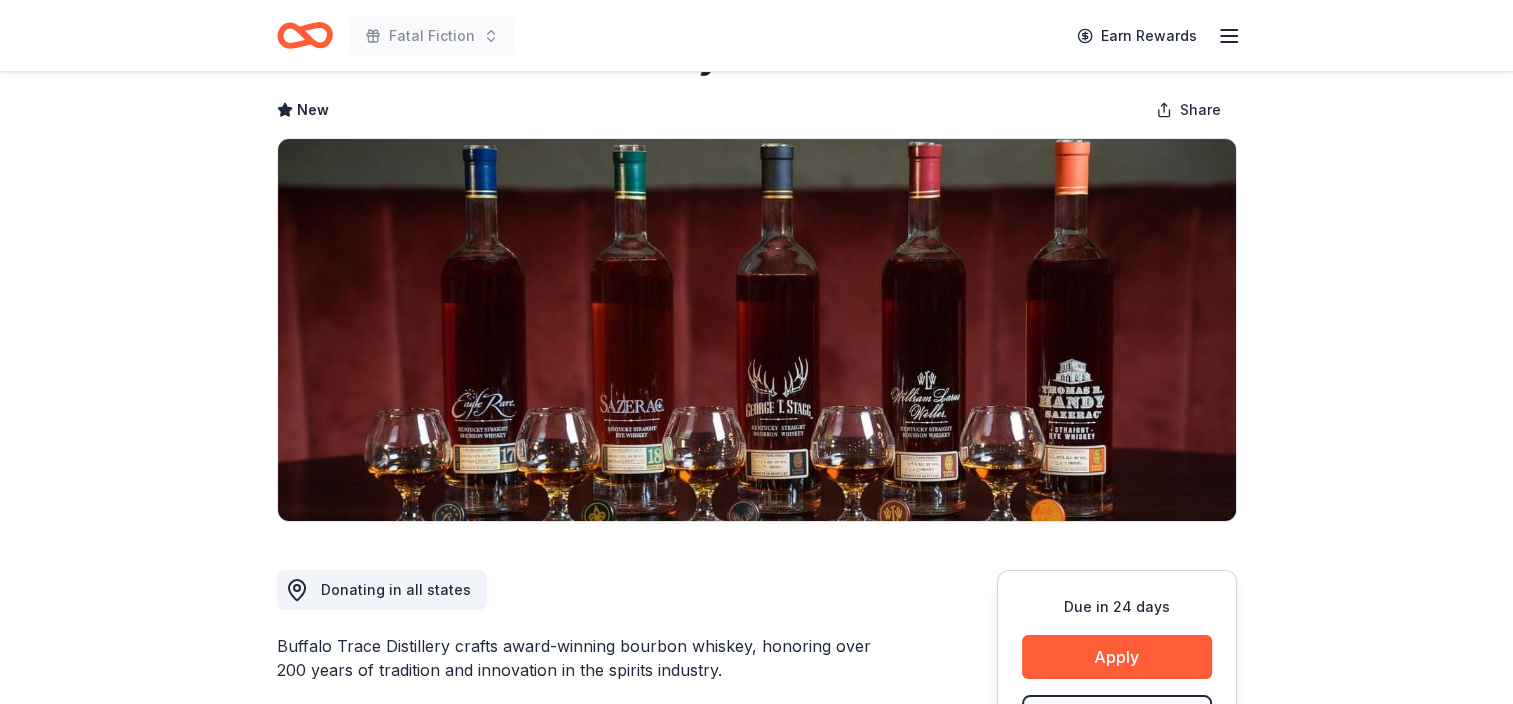 scroll, scrollTop: 0, scrollLeft: 0, axis: both 